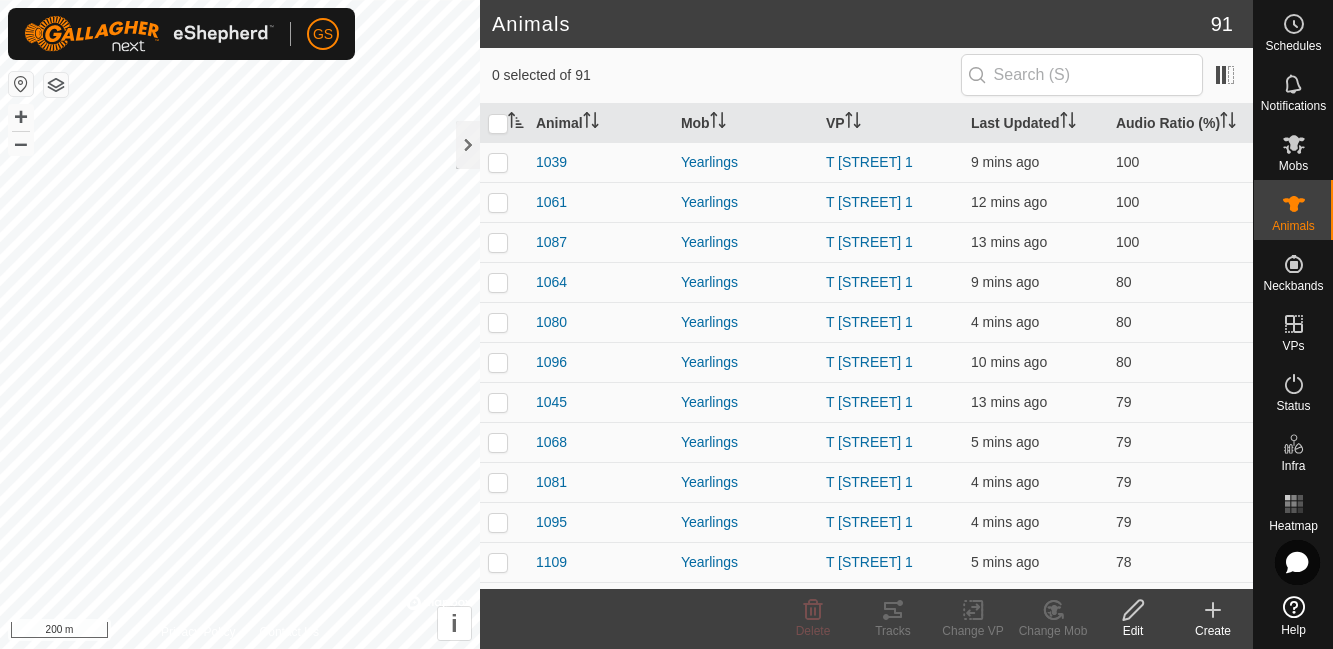 click at bounding box center (498, 124) 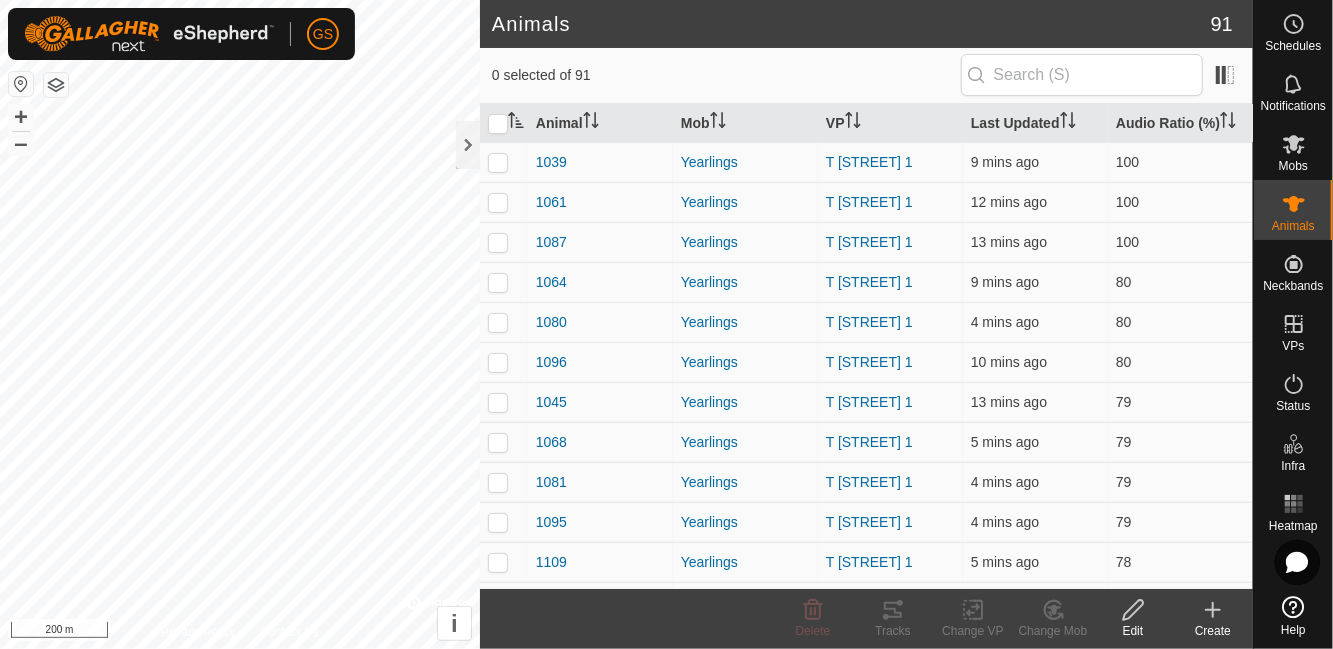 checkbox on "true" 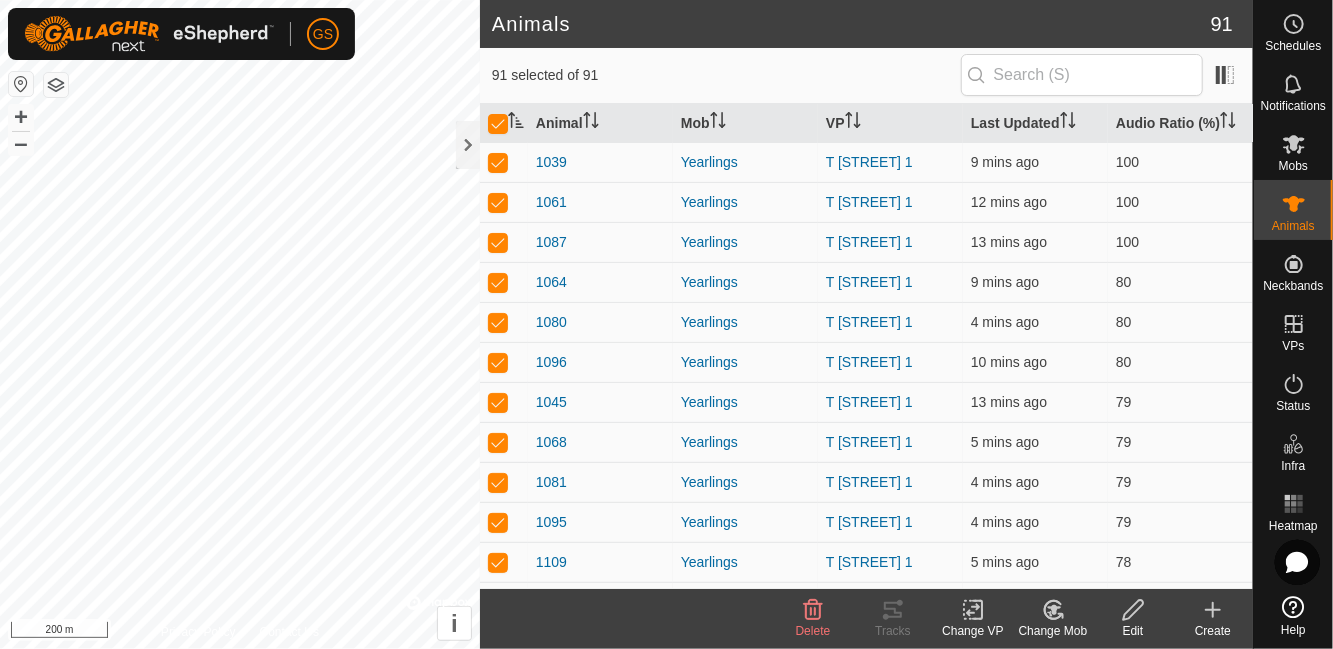 scroll, scrollTop: 0, scrollLeft: 0, axis: both 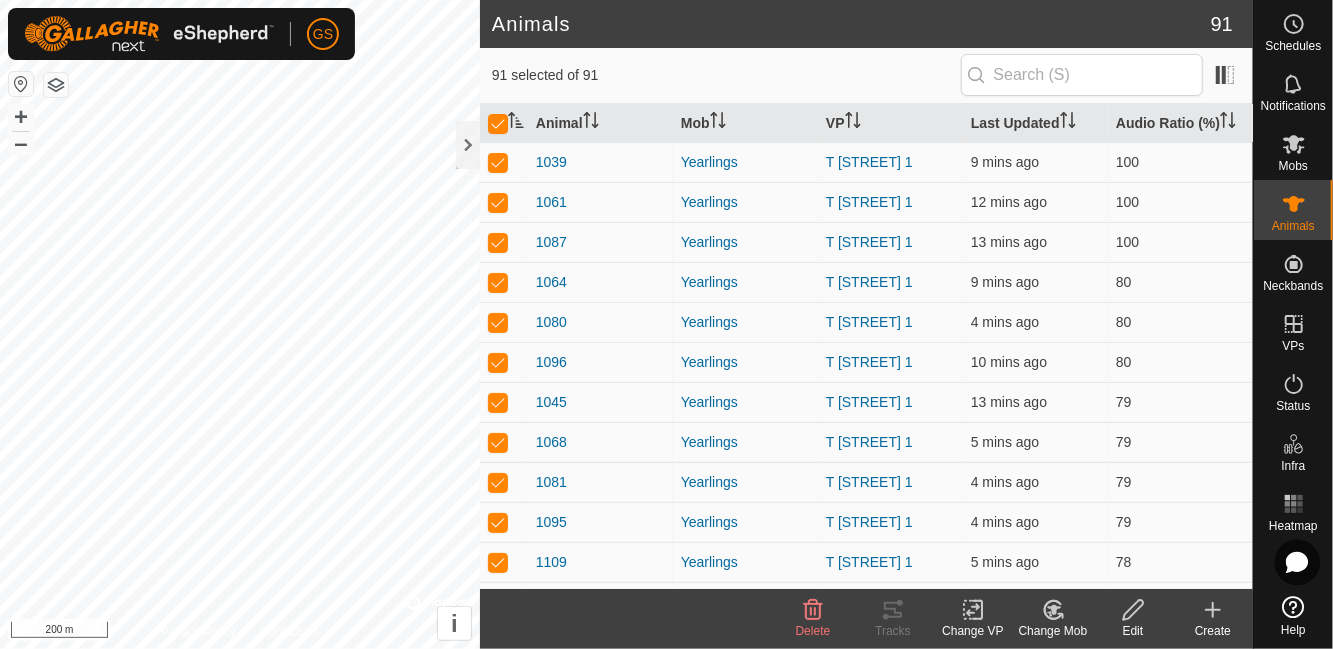 click at bounding box center [498, 124] 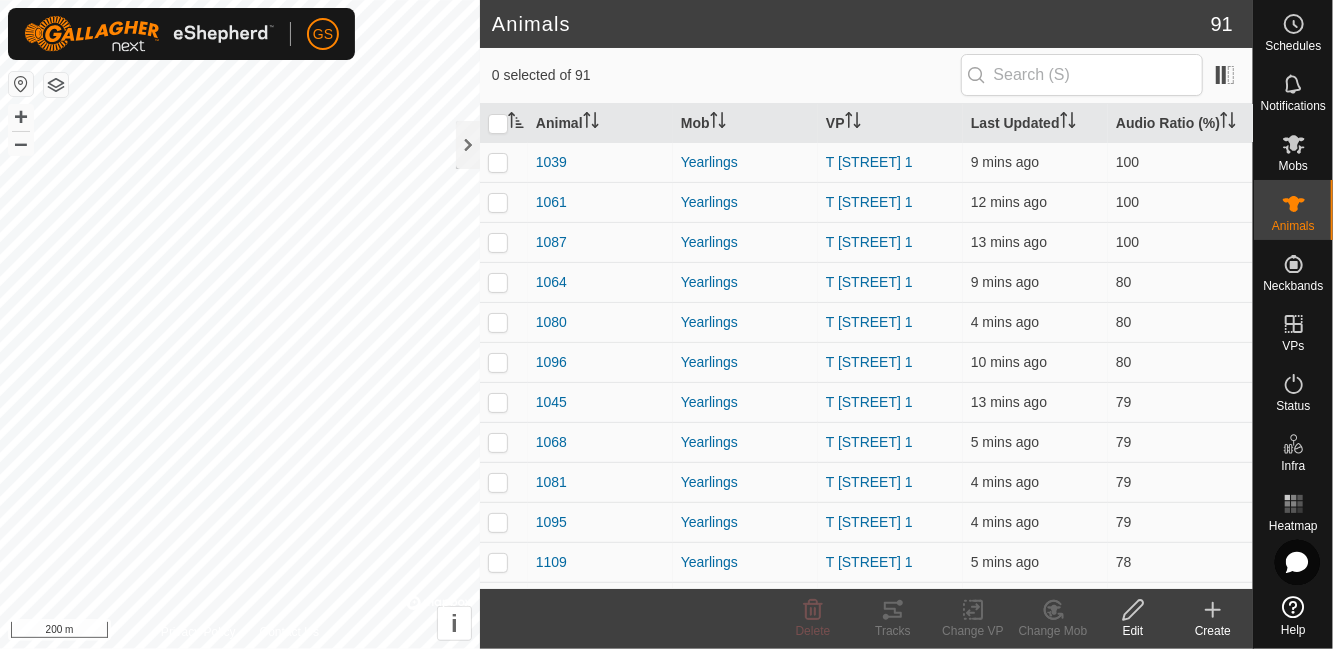 click on "Animal" at bounding box center [600, 123] 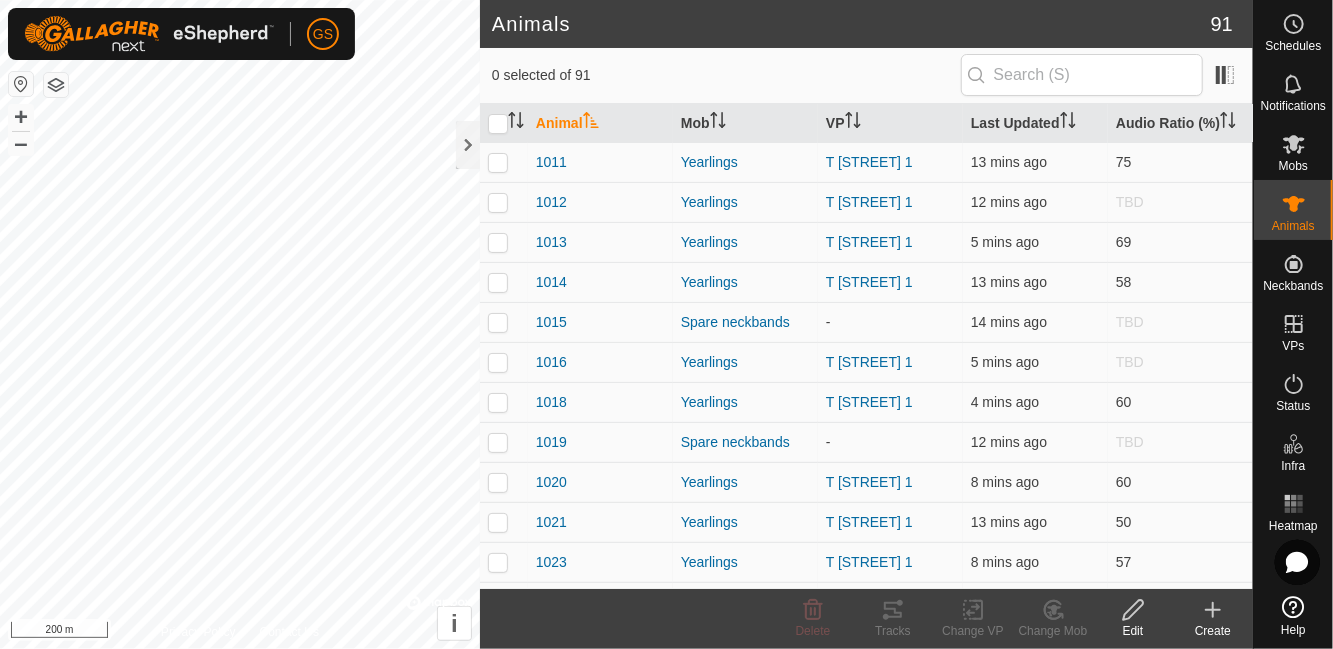 click at bounding box center [498, 162] 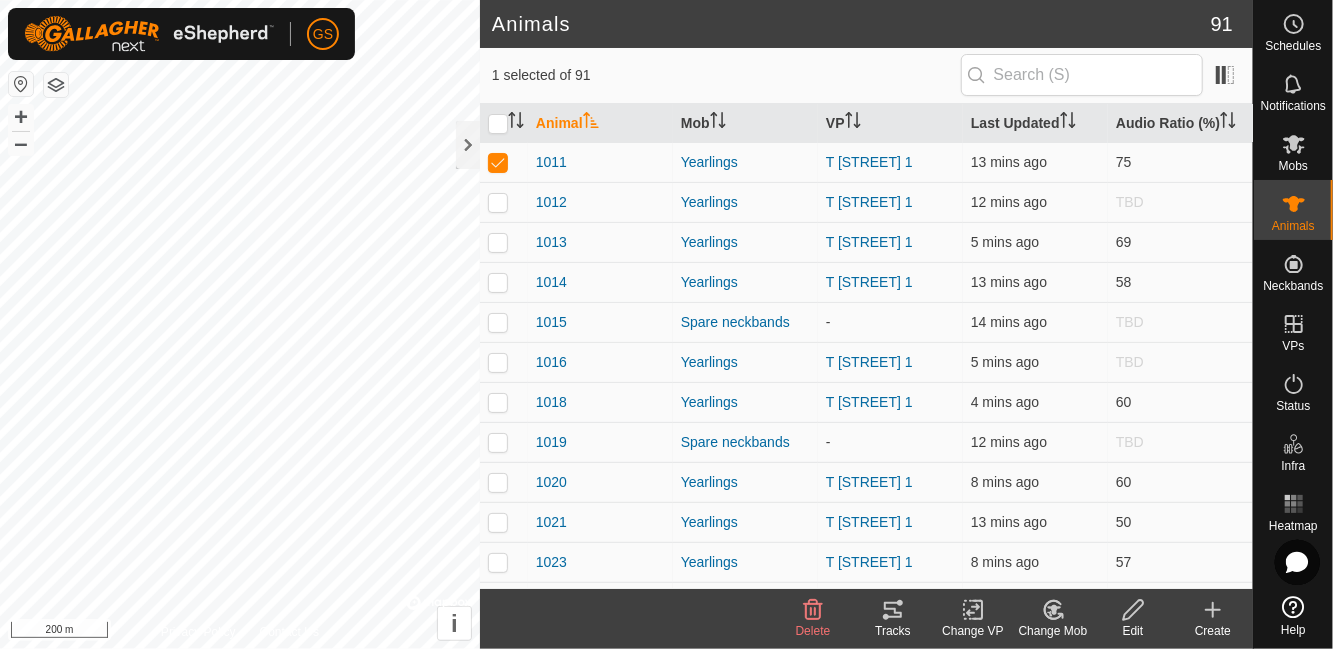 click at bounding box center (498, 202) 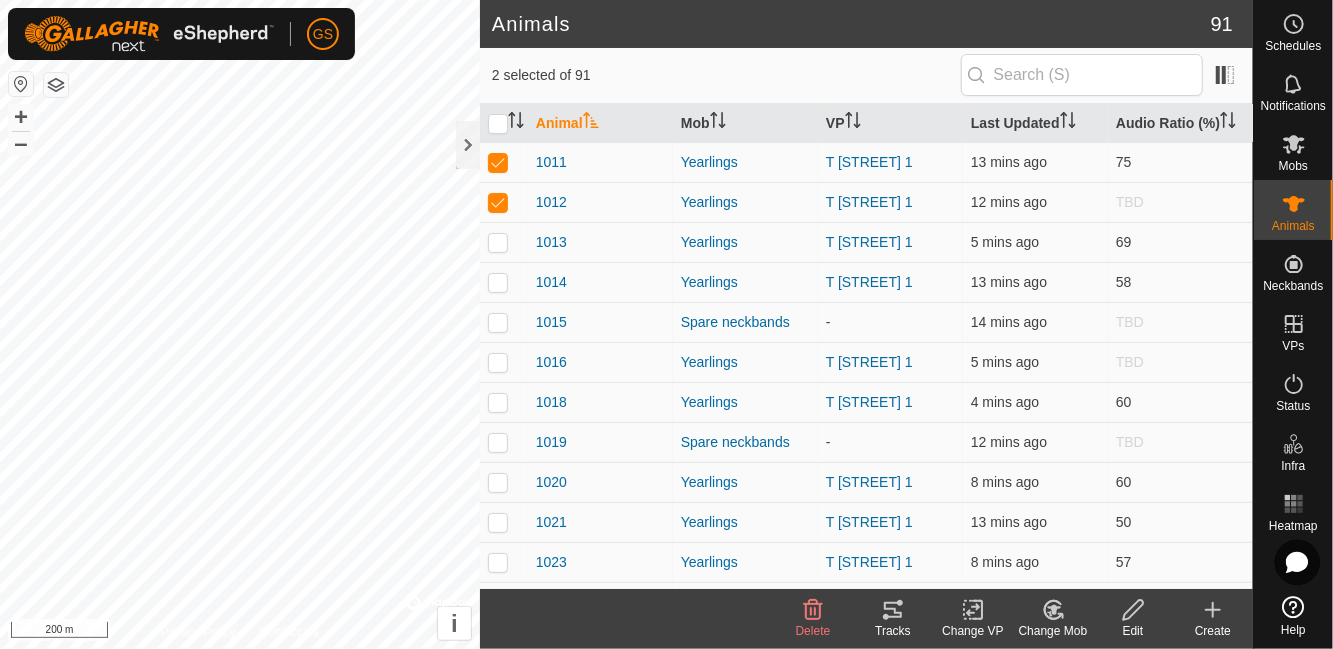 click at bounding box center (498, 242) 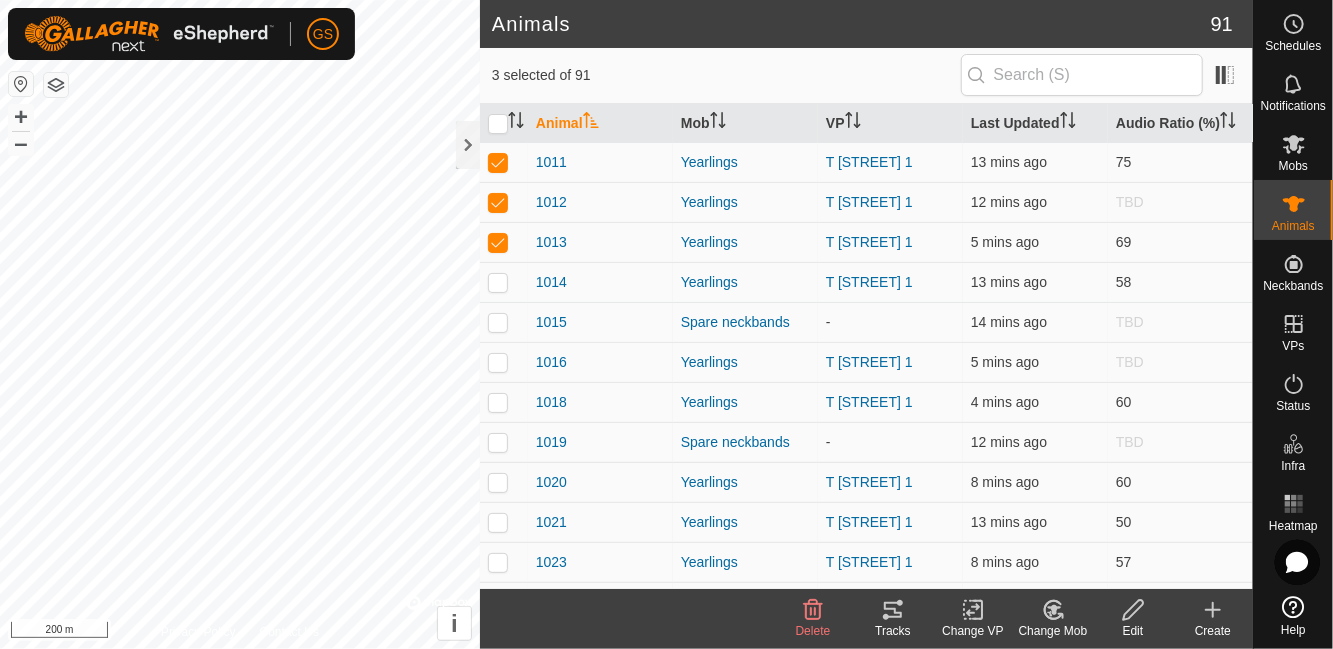 click at bounding box center [504, 282] 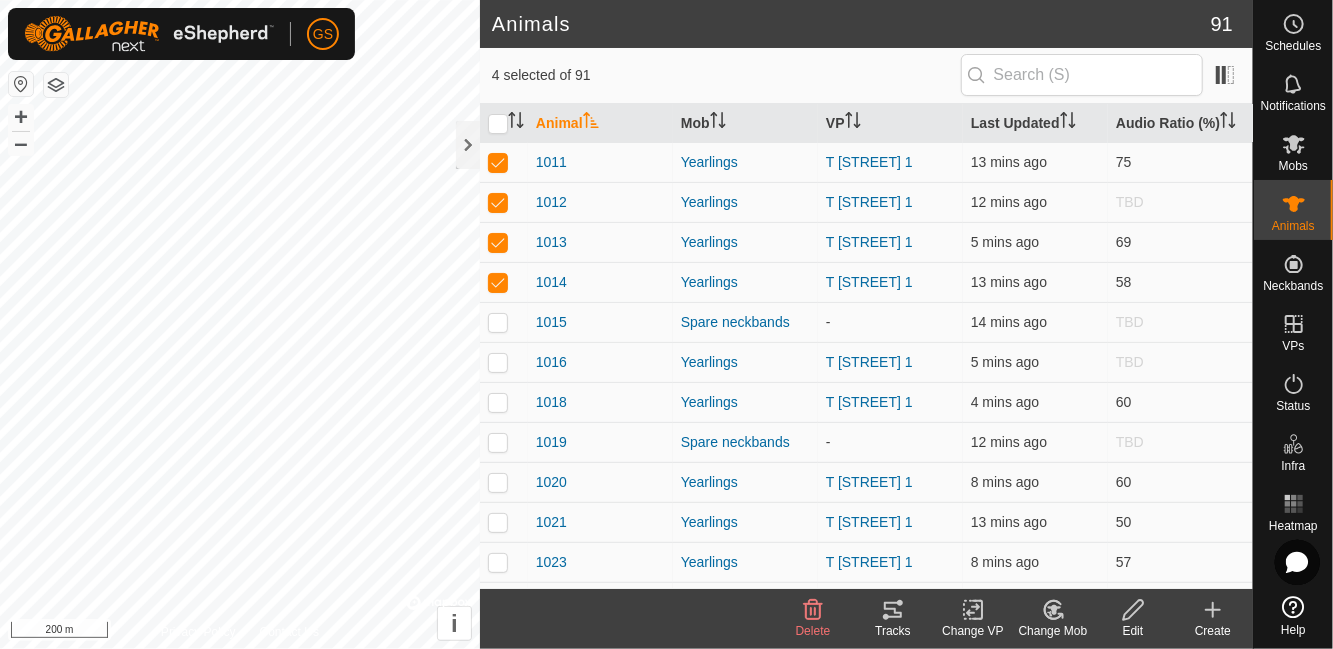 click at bounding box center [504, 322] 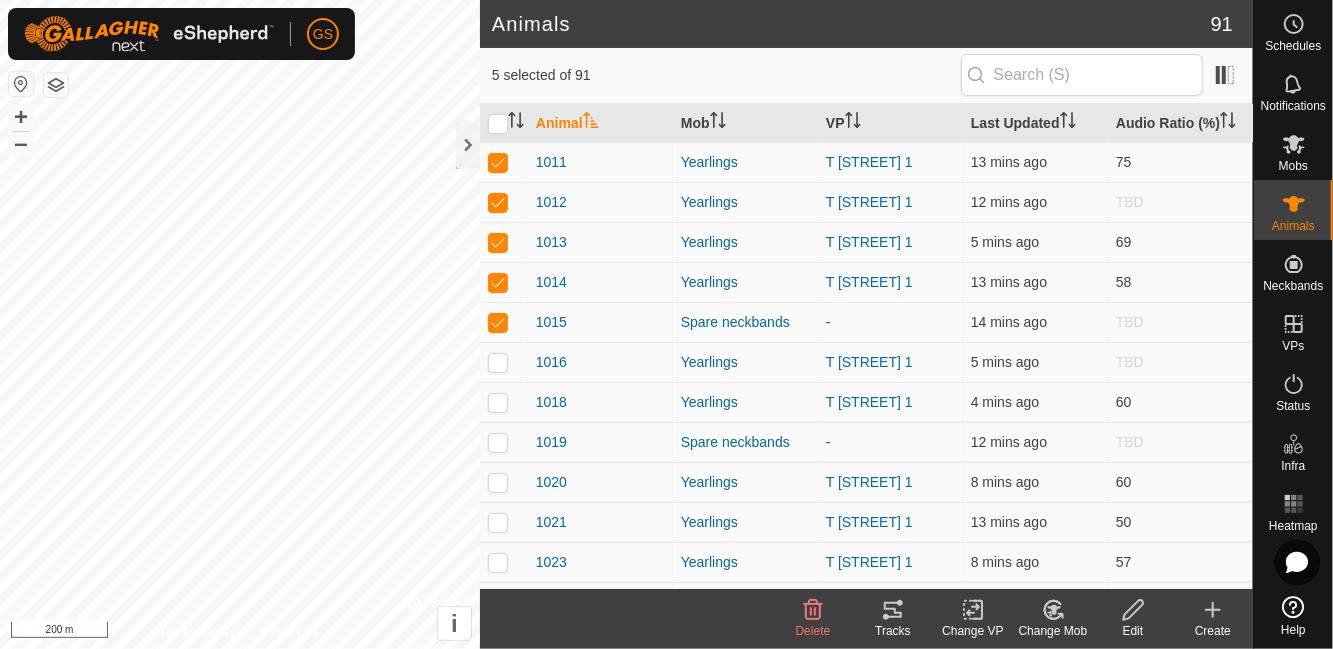 click at bounding box center (504, 322) 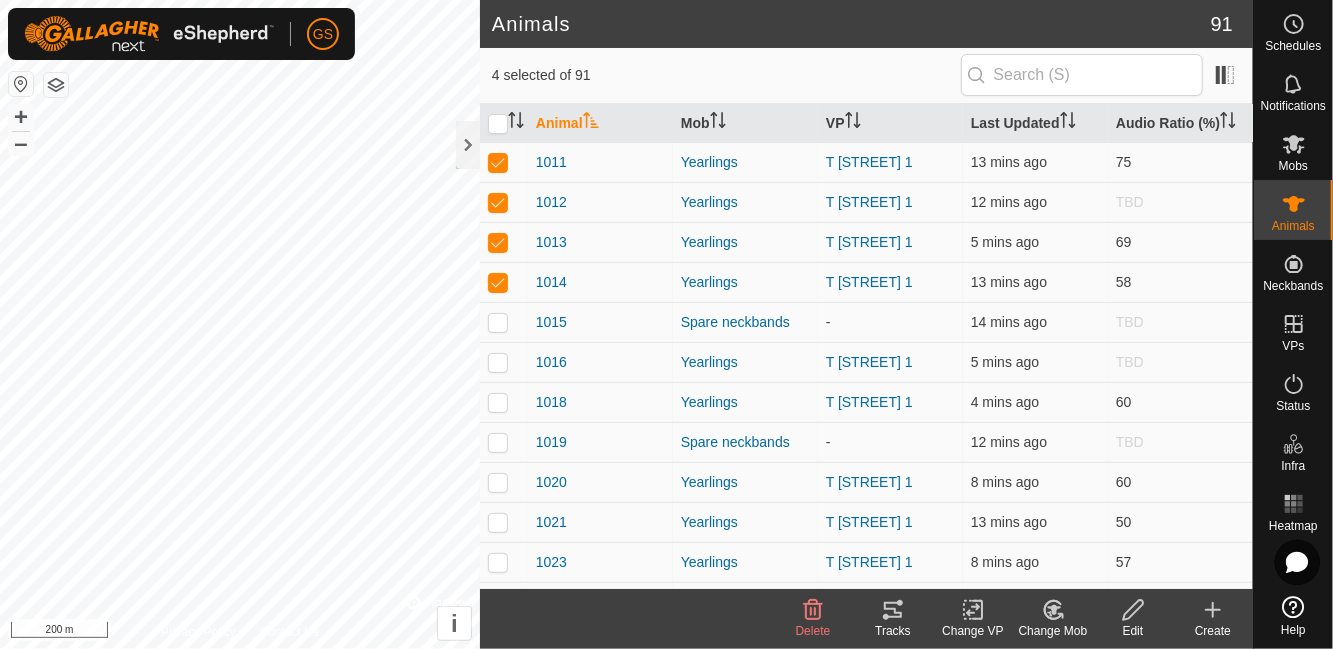click at bounding box center (504, 322) 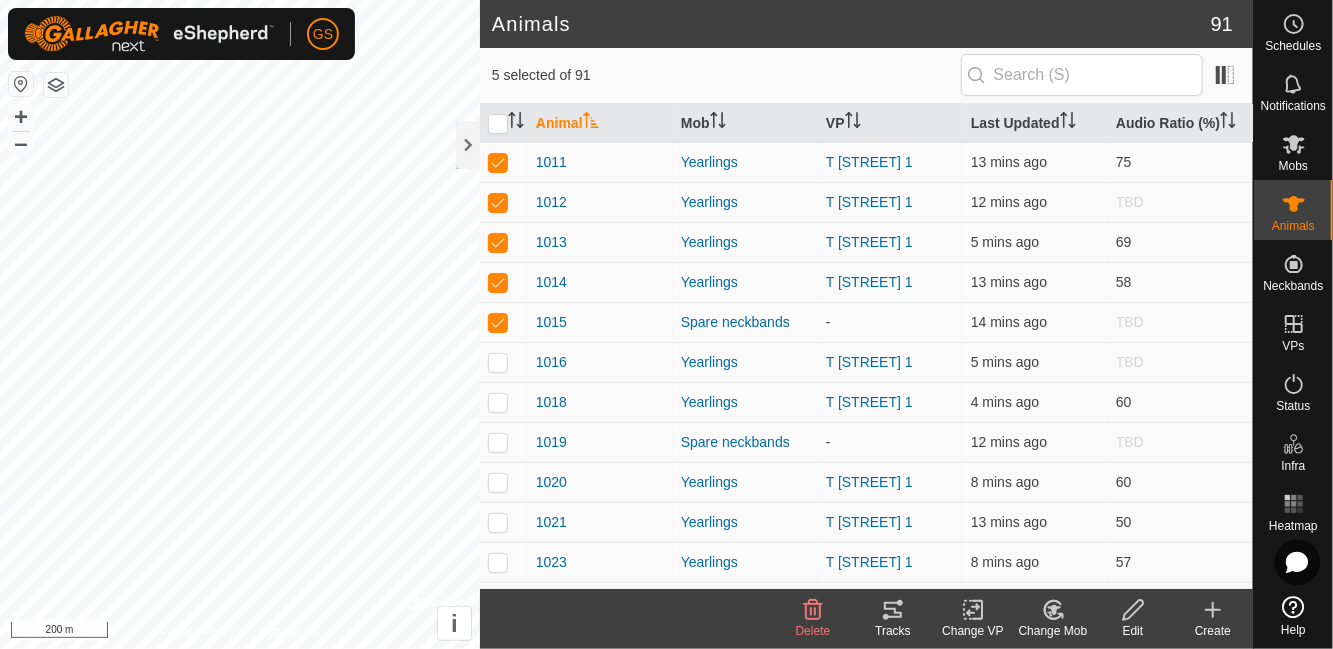 click at bounding box center [504, 362] 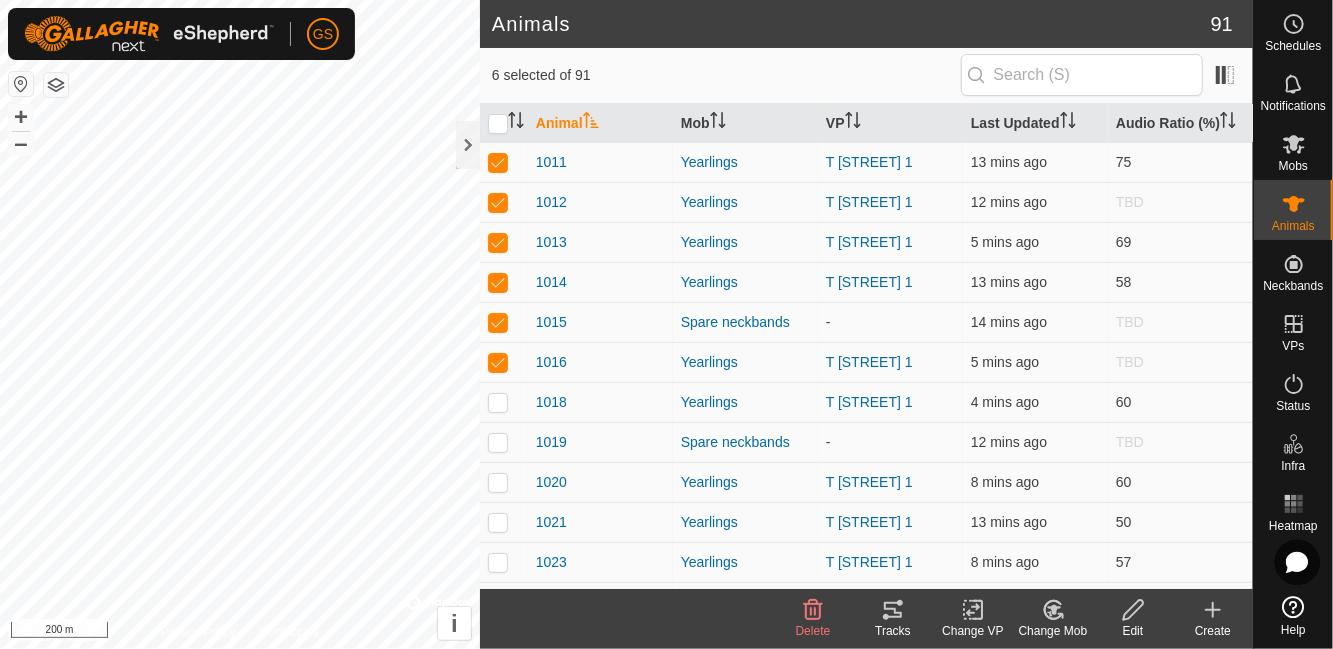 click at bounding box center (504, 442) 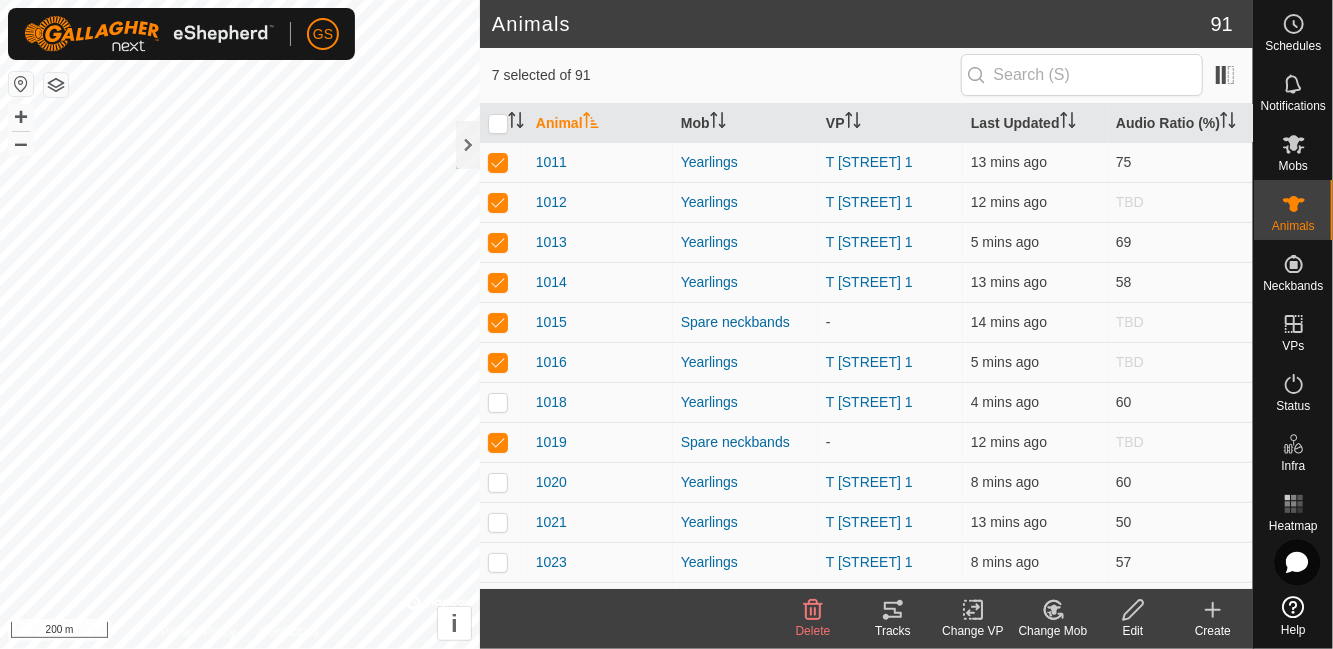 click at bounding box center [504, 402] 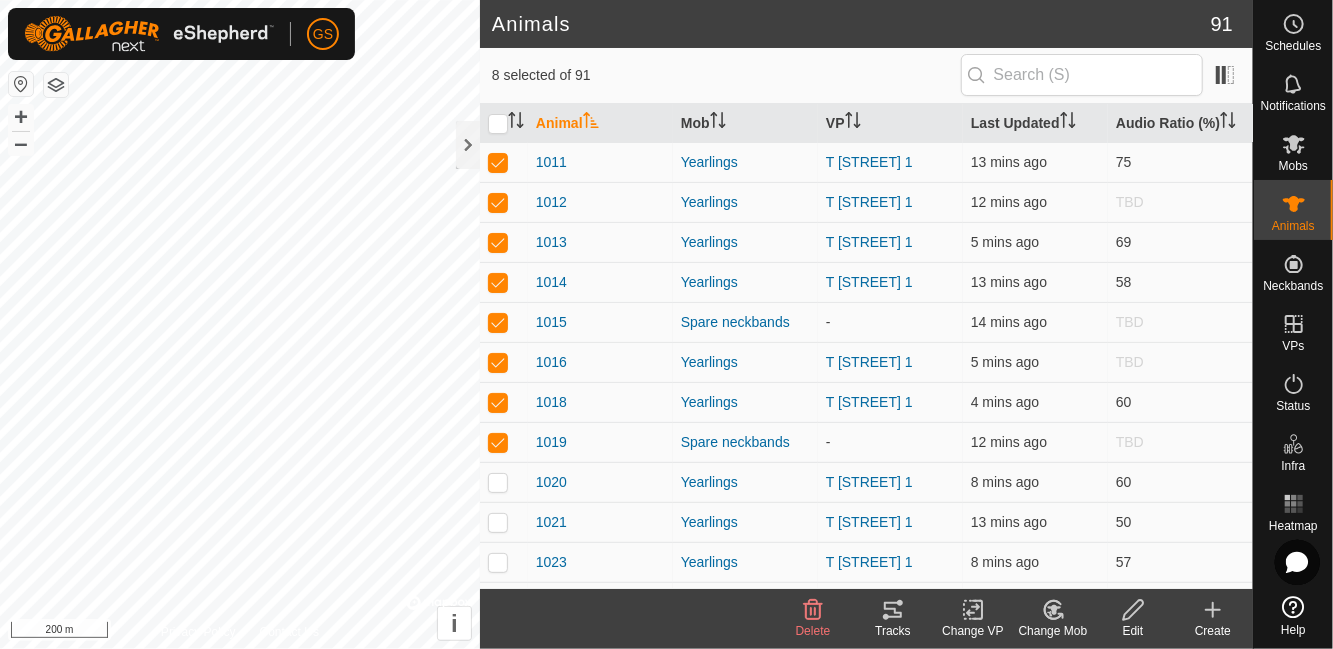 click at bounding box center [504, 482] 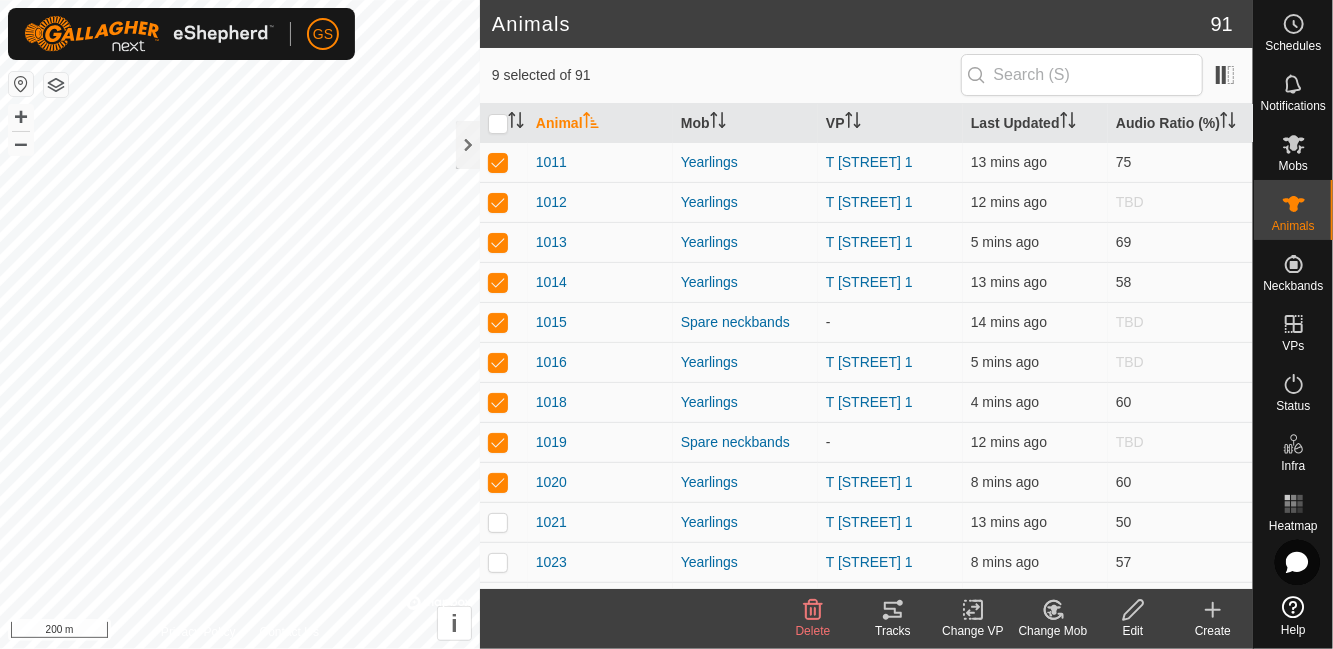 click at bounding box center [498, 522] 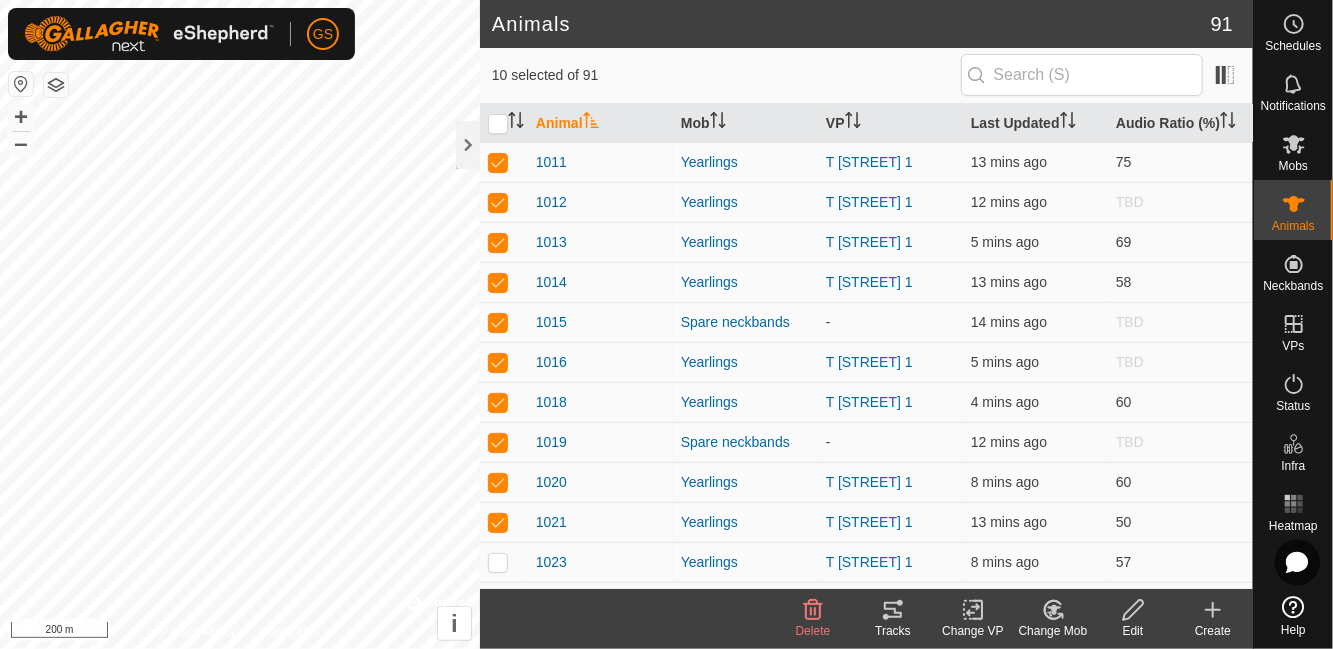 click at bounding box center [498, 562] 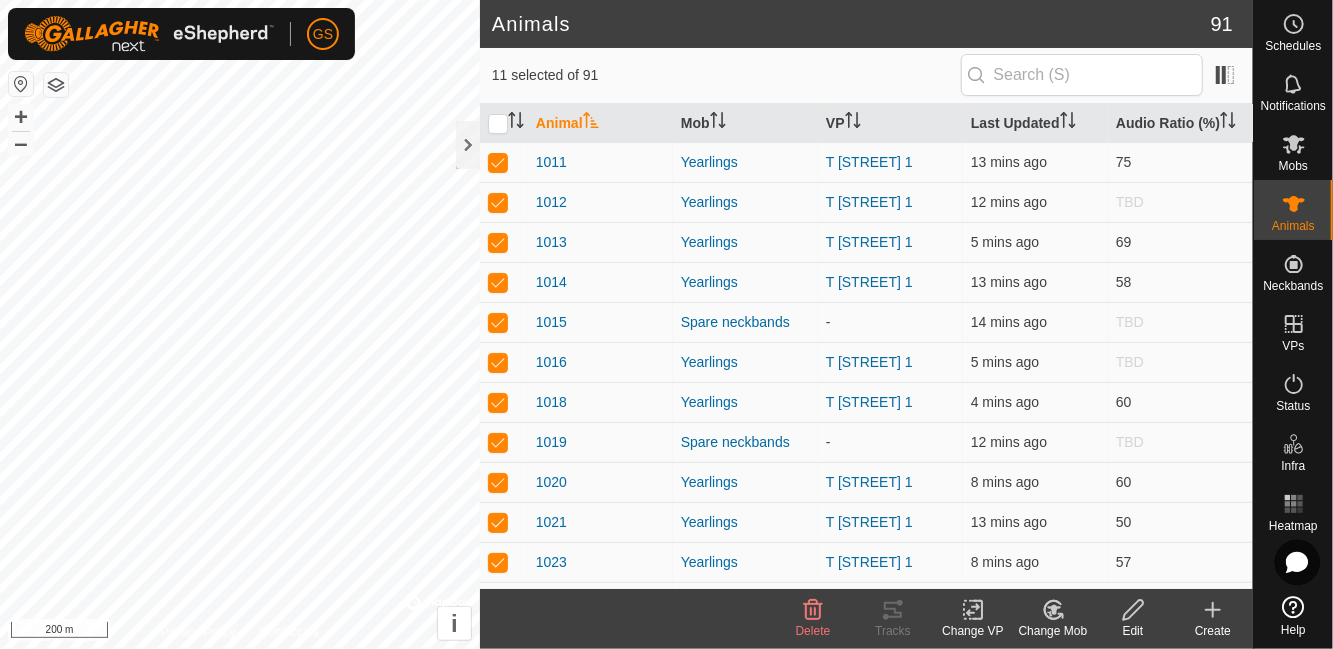 click at bounding box center [498, 562] 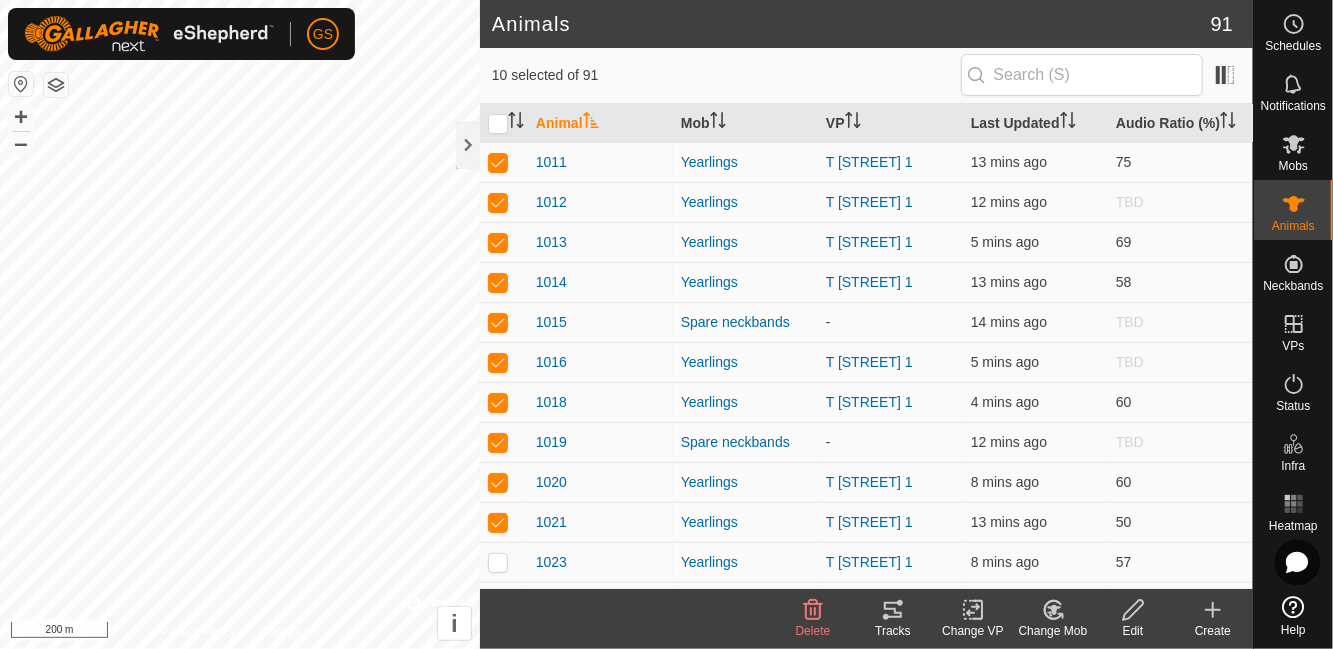 click 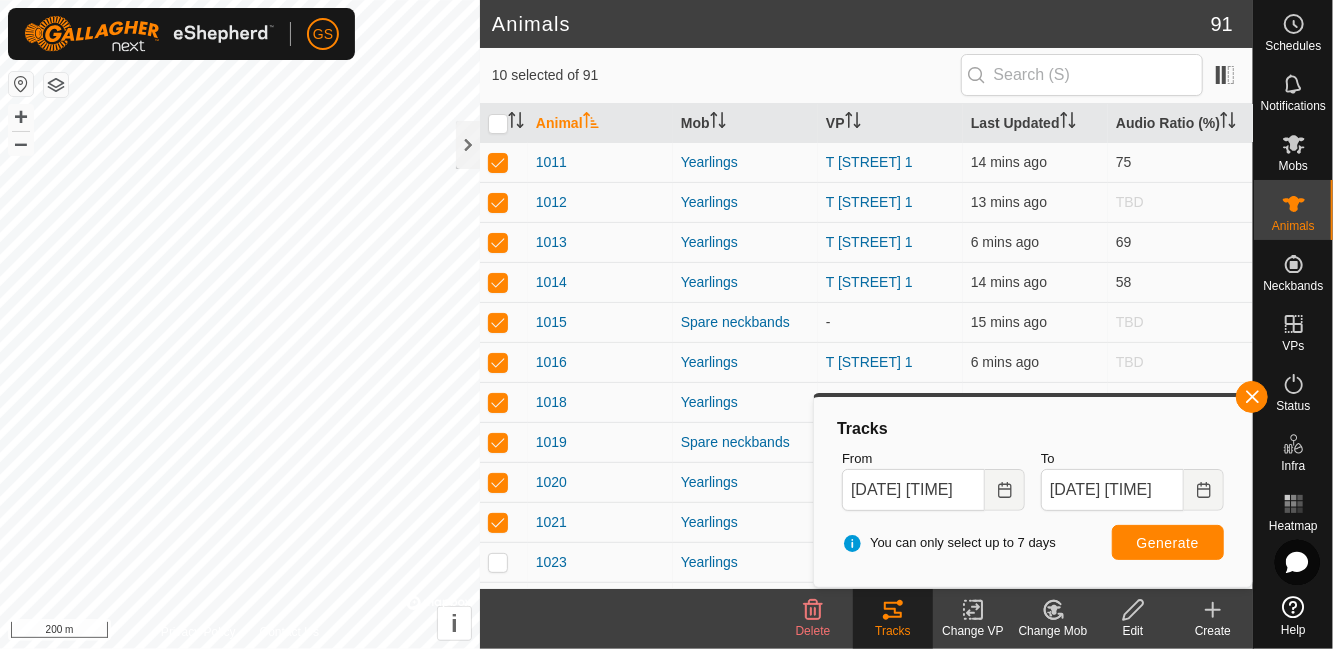 click at bounding box center (1005, 490) 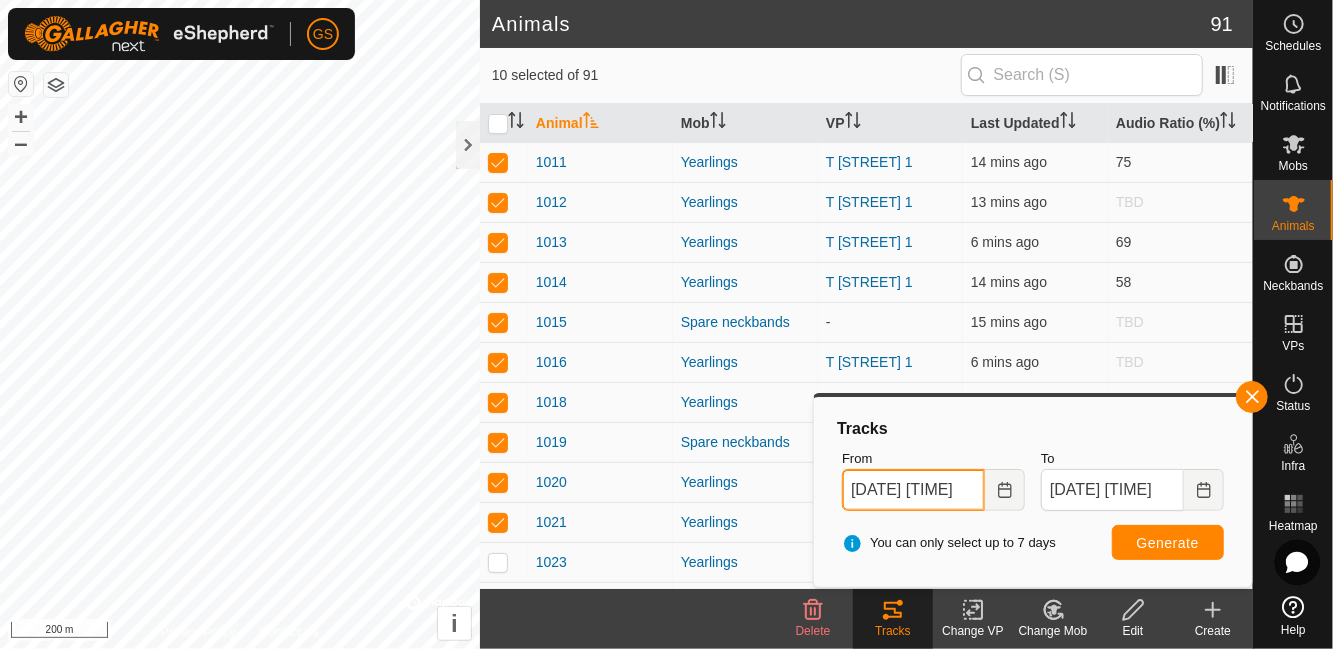 scroll, scrollTop: 0, scrollLeft: 11, axis: horizontal 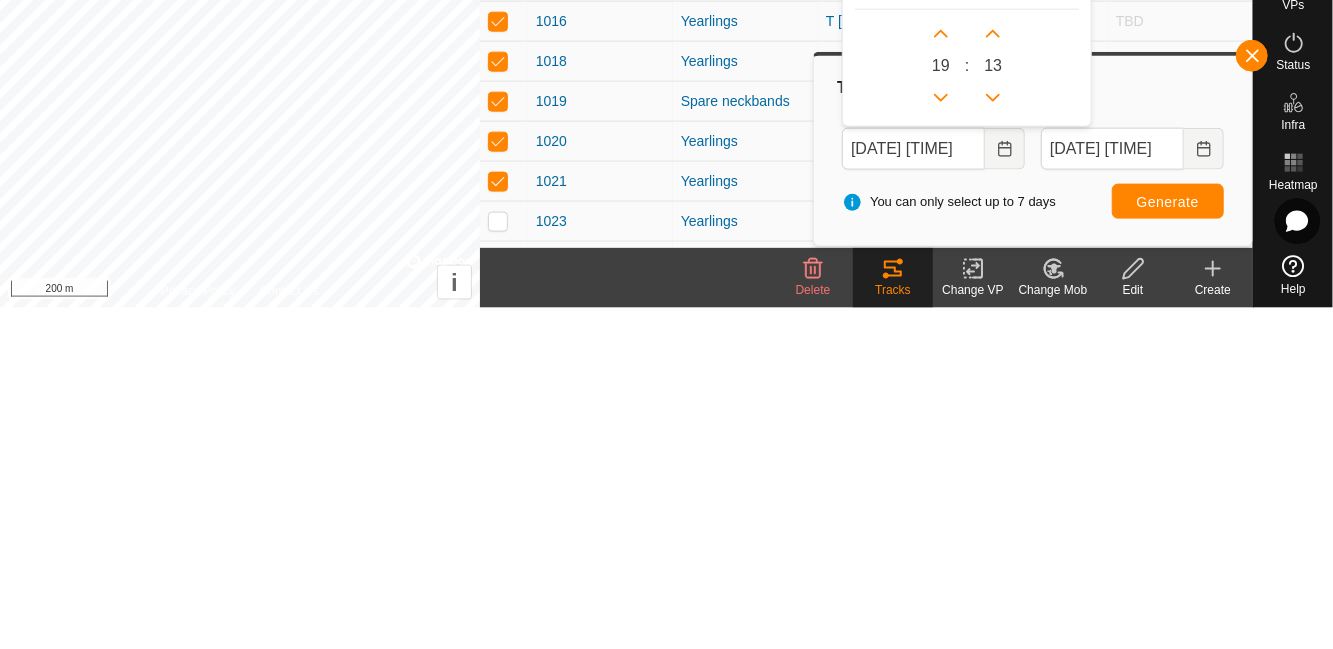 click 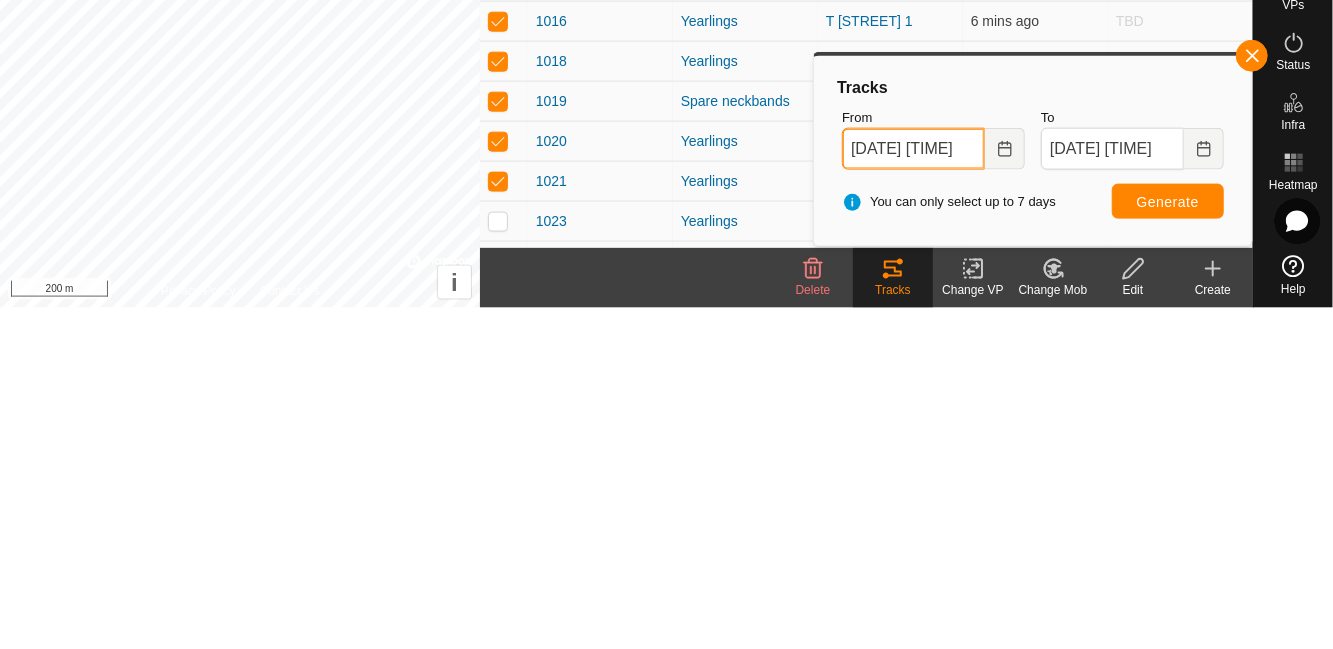 scroll, scrollTop: 0, scrollLeft: 11, axis: horizontal 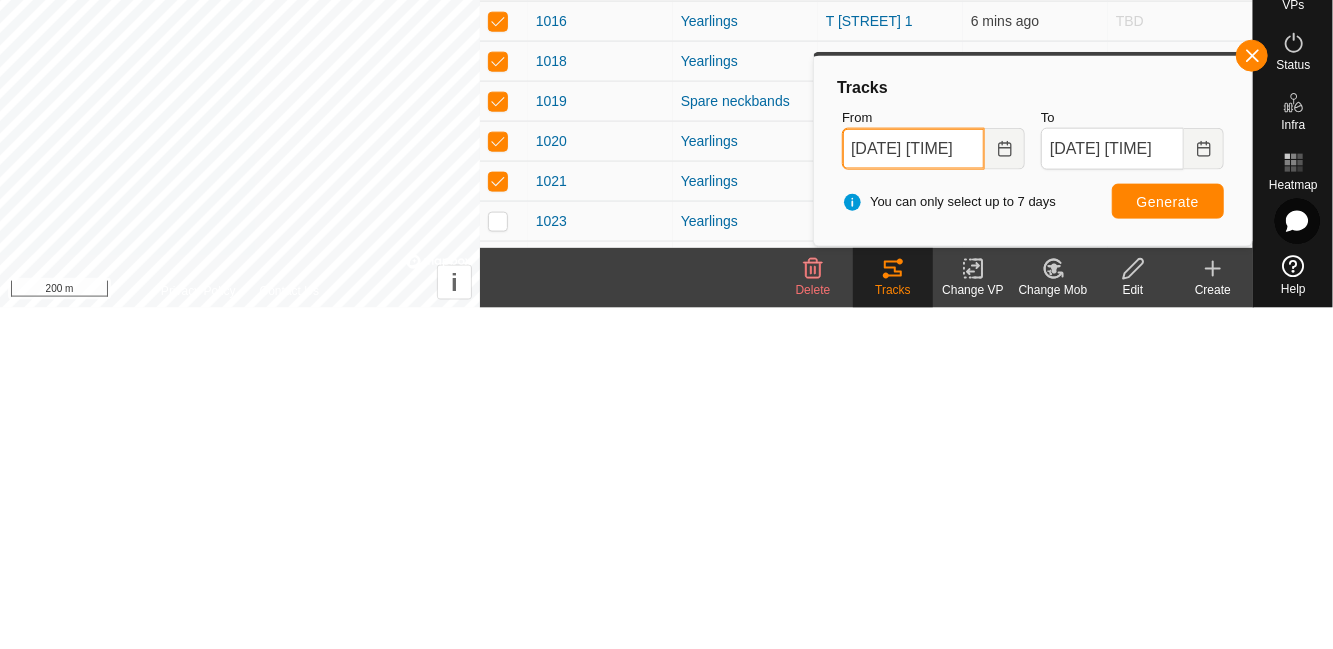 click on "[DATE] [TIME]" at bounding box center (913, 490) 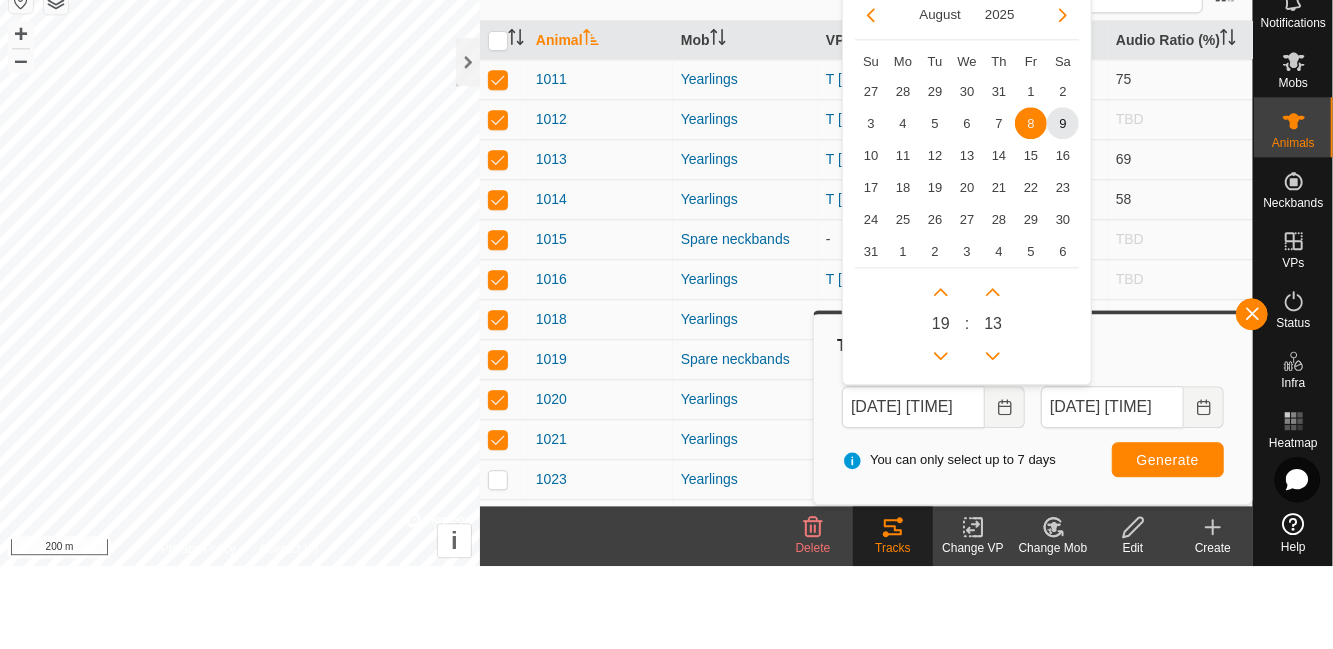 click on "9" at bounding box center [1063, 206] 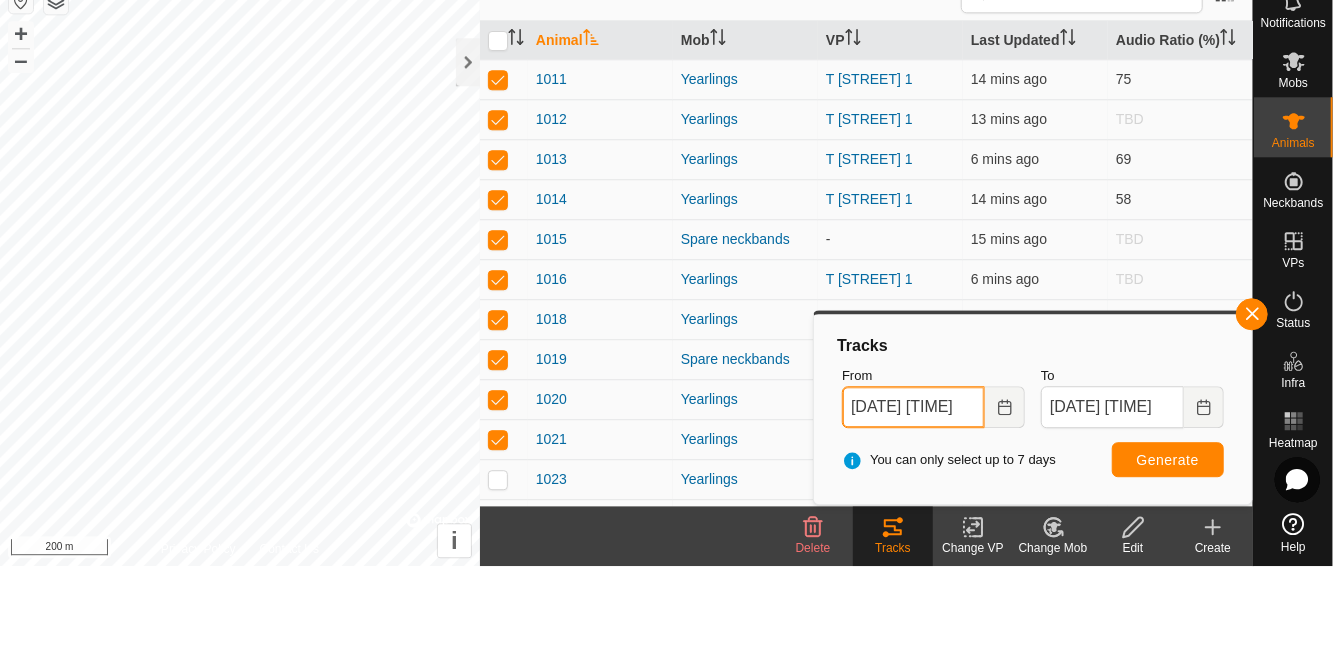 scroll, scrollTop: 0, scrollLeft: 11, axis: horizontal 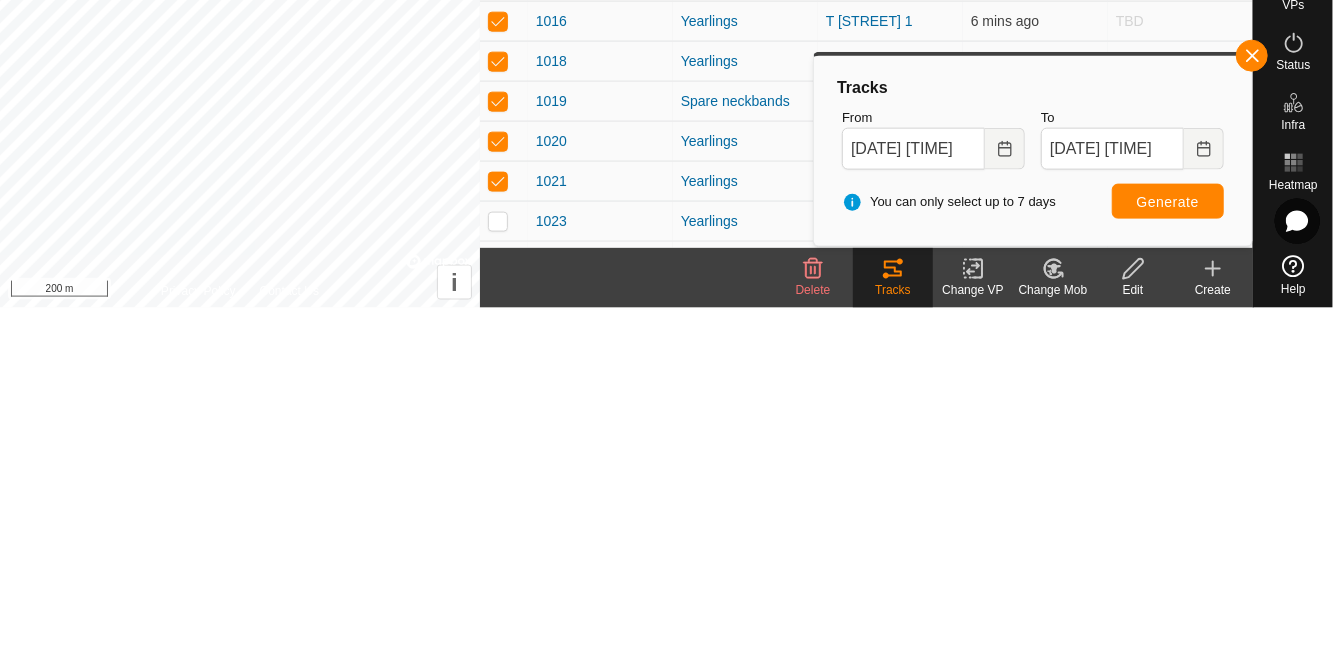 click 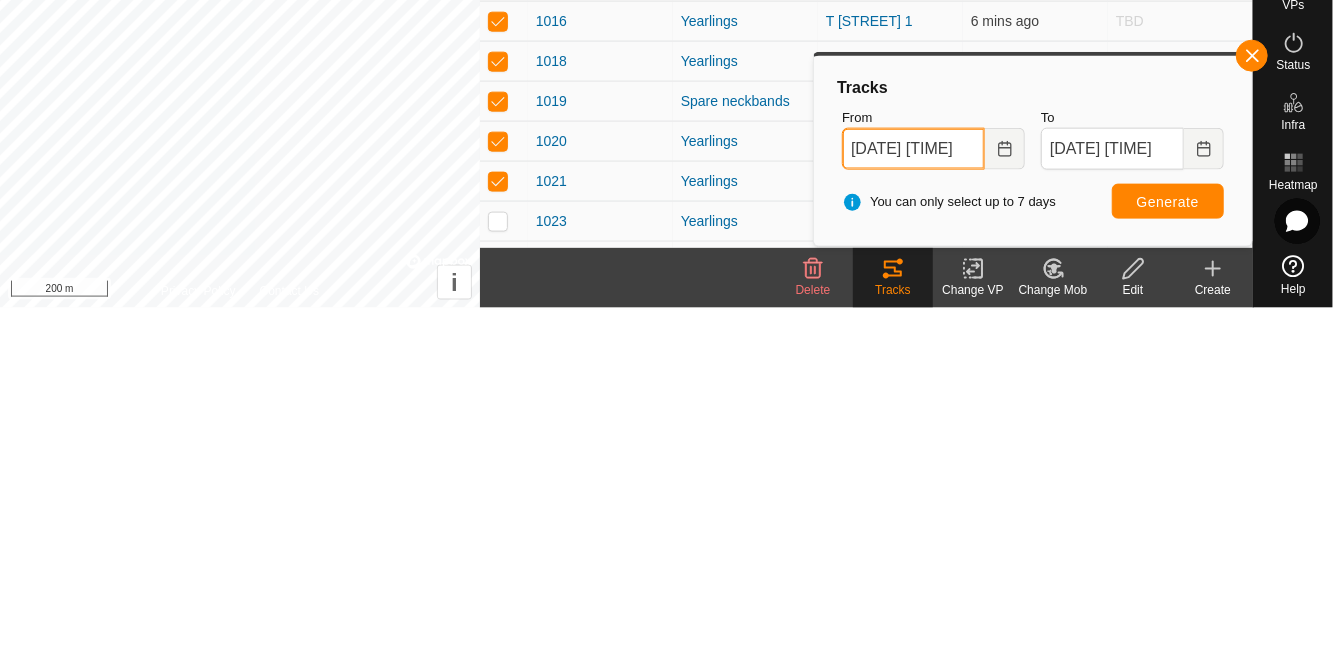 scroll, scrollTop: 0, scrollLeft: 11, axis: horizontal 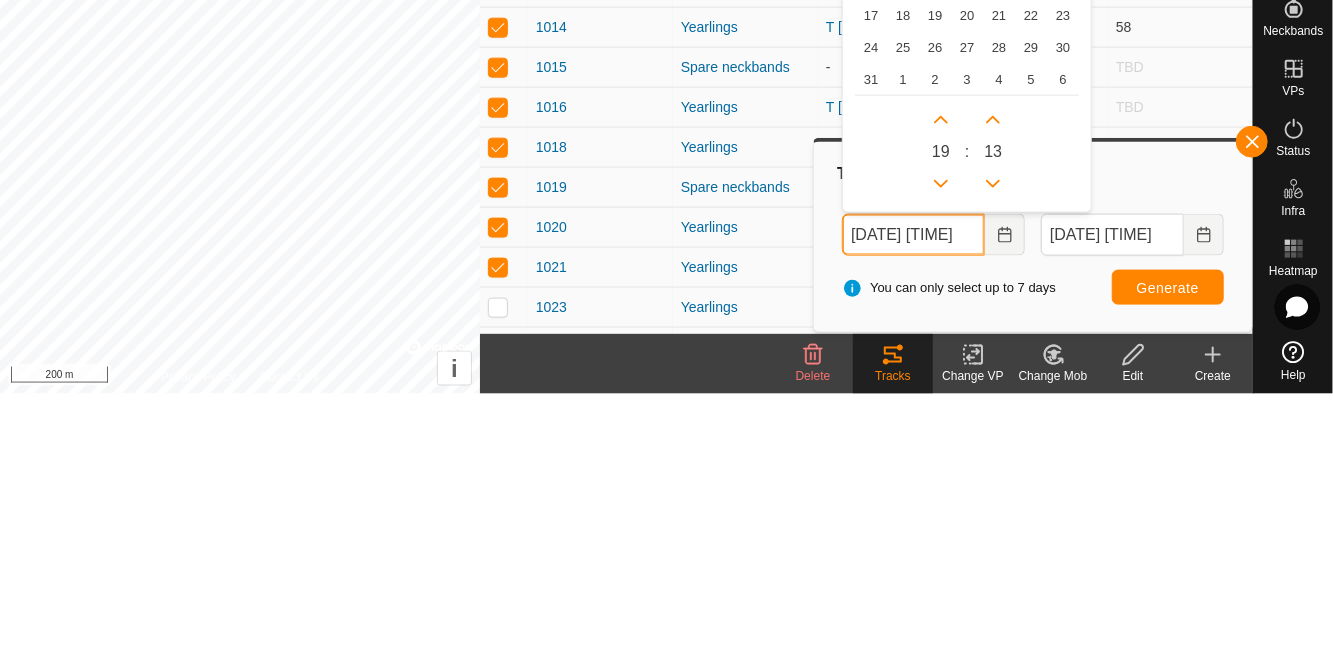 click at bounding box center (941, 439) 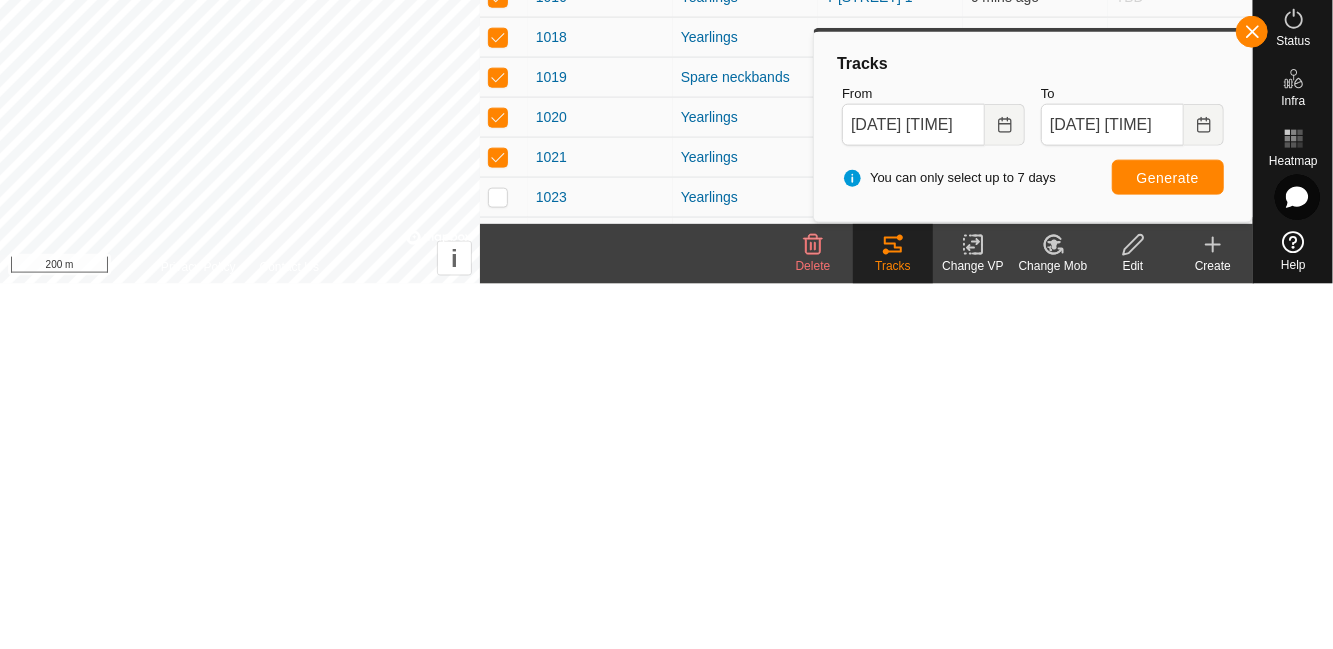 click on "You can only select up to 7 days" at bounding box center (949, 543) 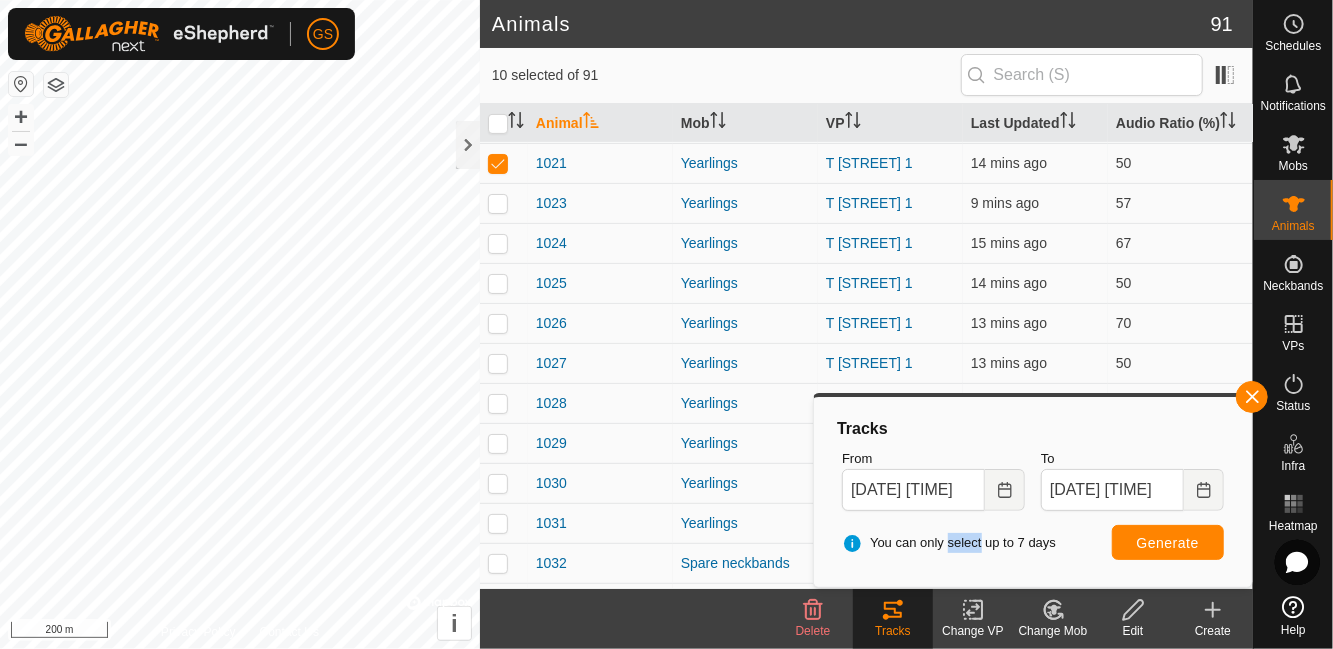 scroll, scrollTop: 363, scrollLeft: 0, axis: vertical 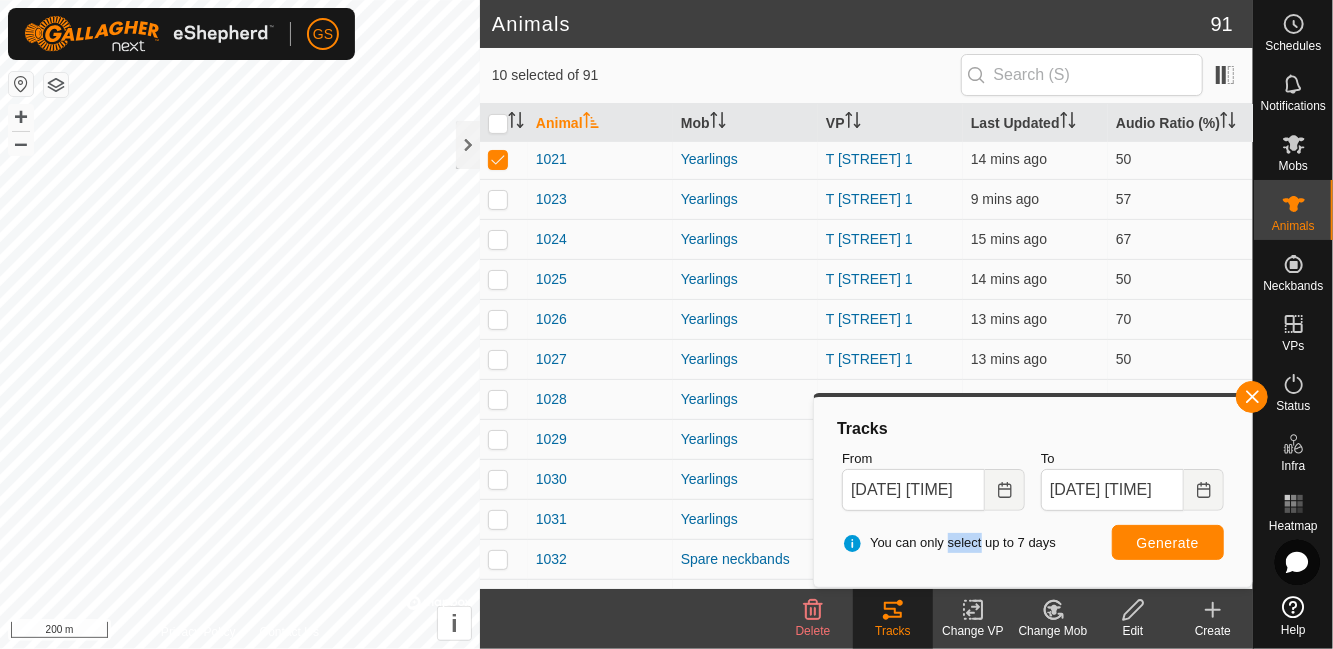 click on "Tracks From [DATE] [TIME] To [DATE] [TIME] You can only select up to 7 days Generate" at bounding box center [1033, 492] 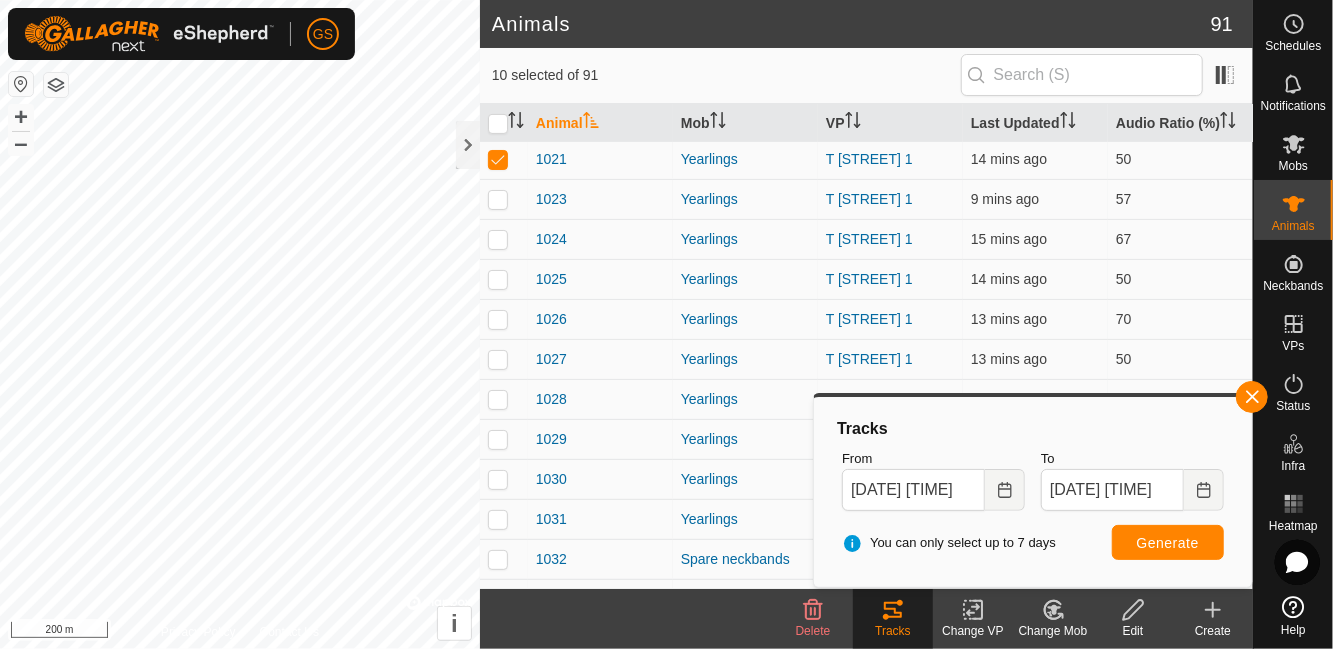click at bounding box center (1005, 490) 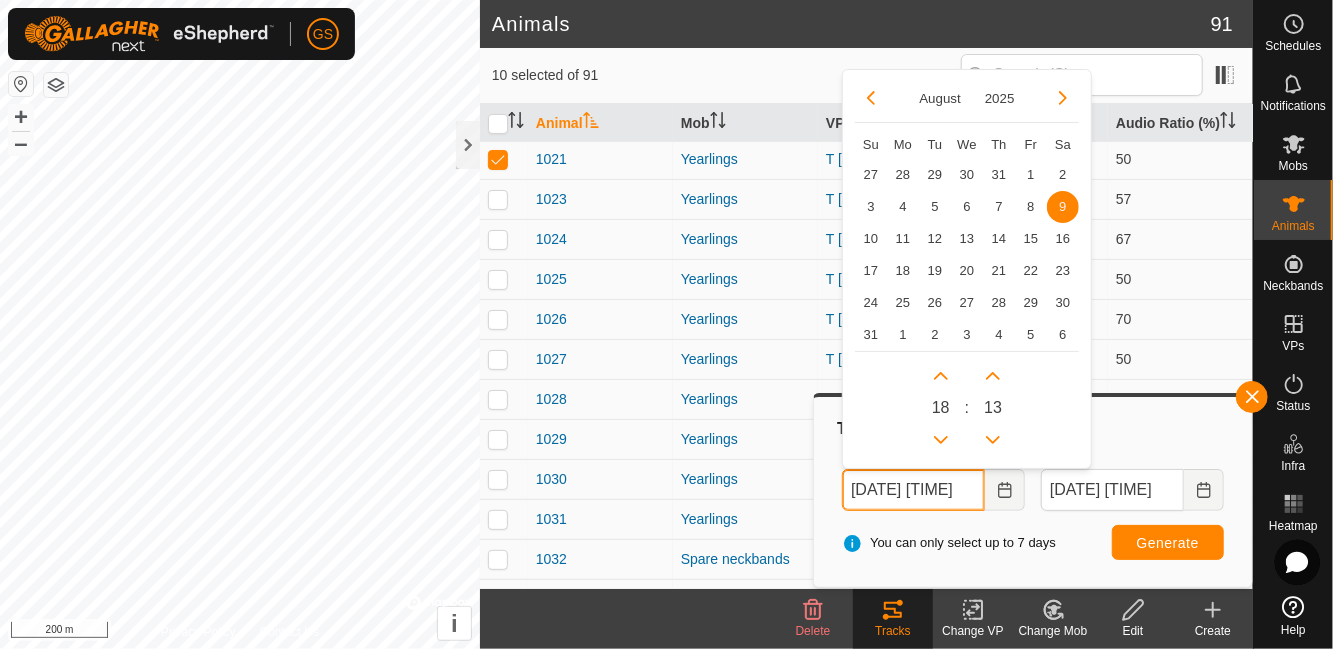 scroll, scrollTop: 0, scrollLeft: 11, axis: horizontal 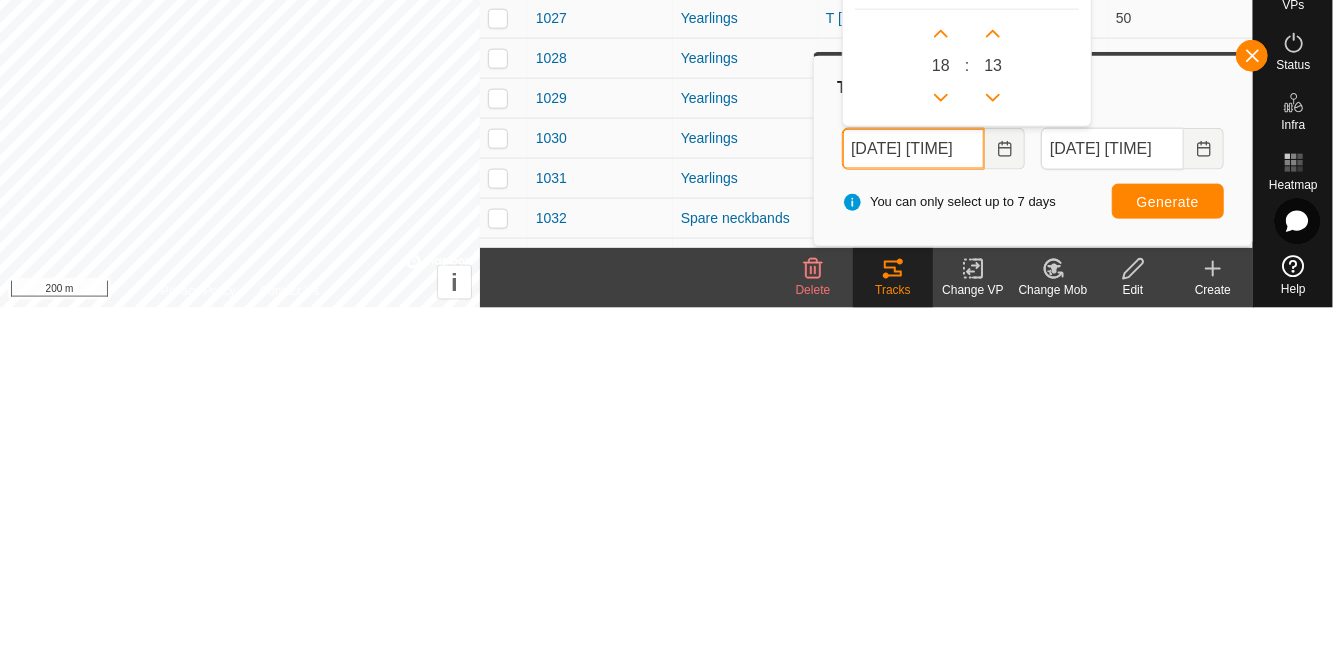click at bounding box center (941, 439) 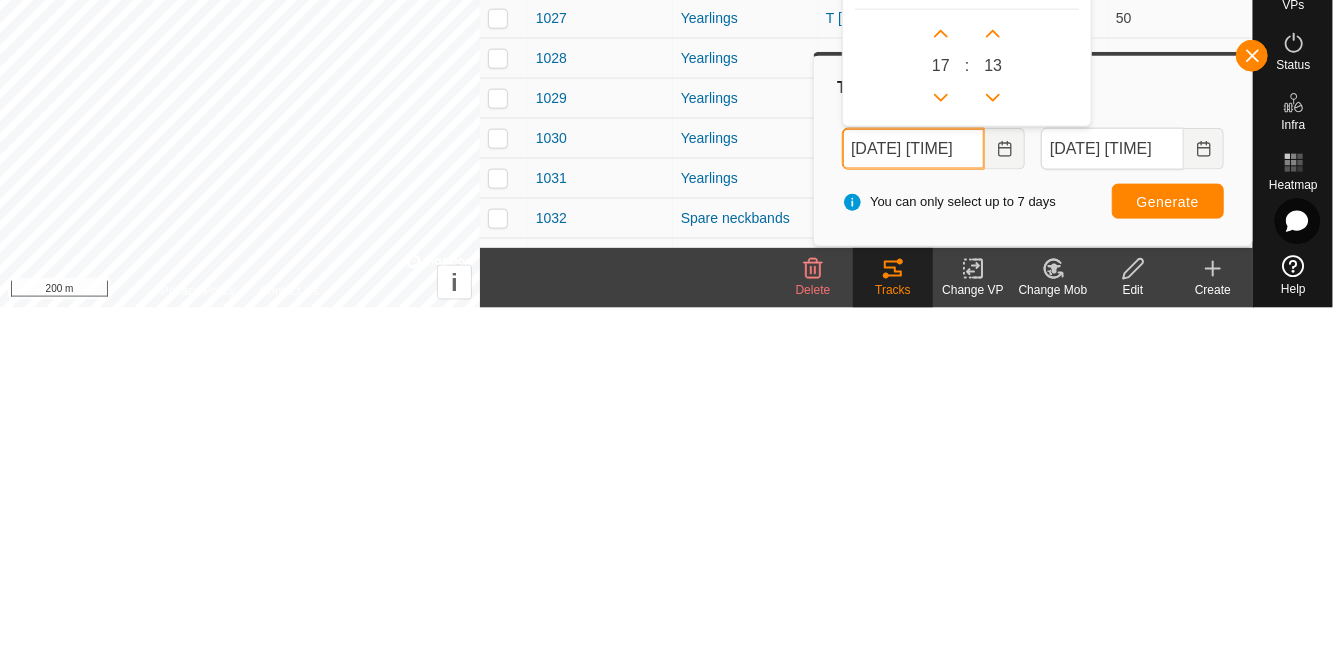 click at bounding box center [941, 439] 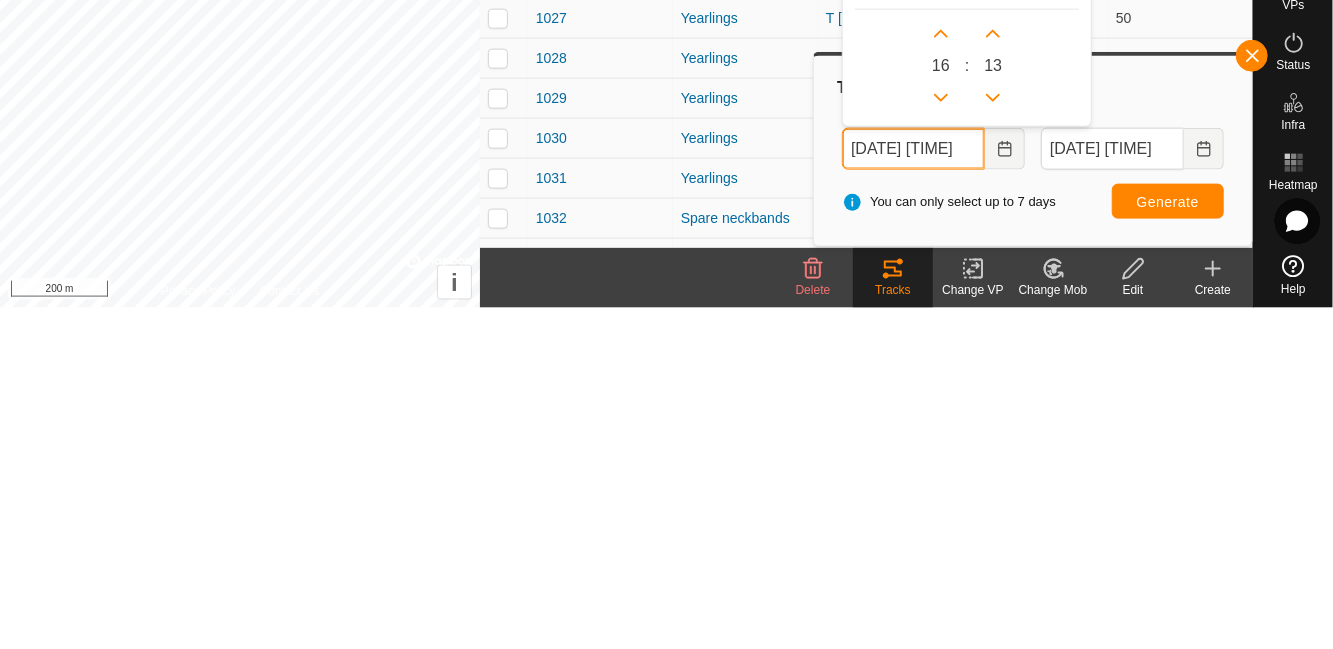 click at bounding box center [941, 439] 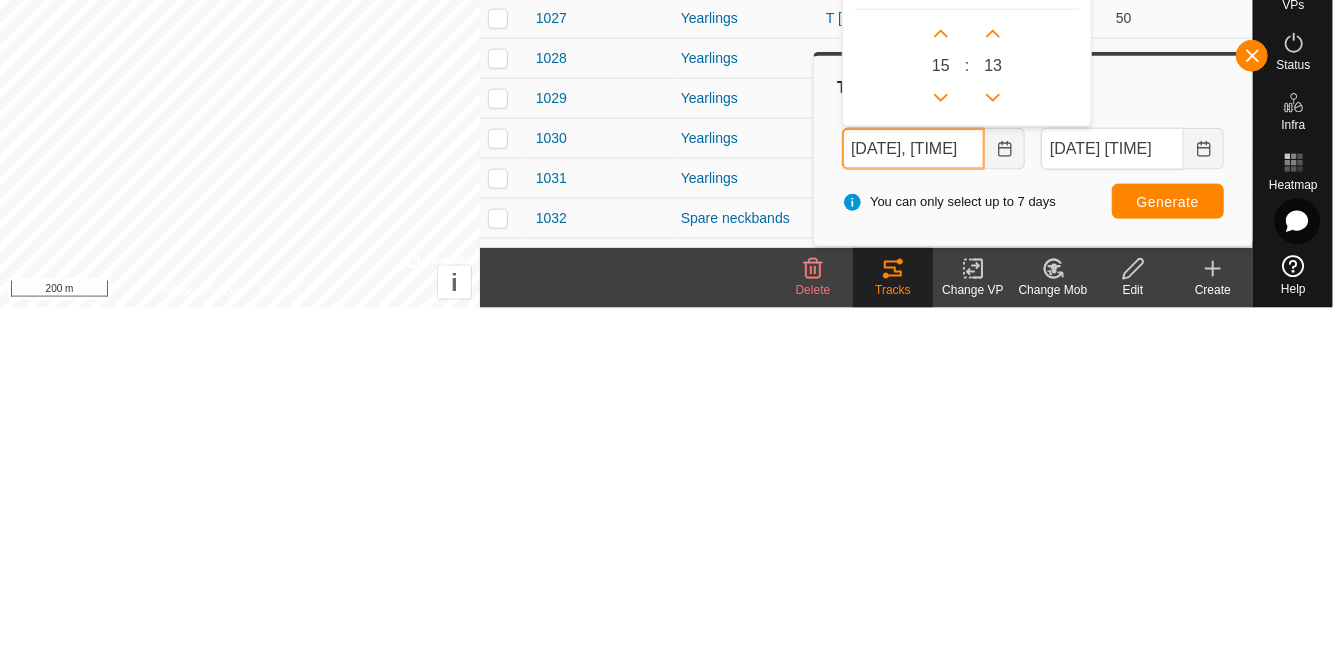 click 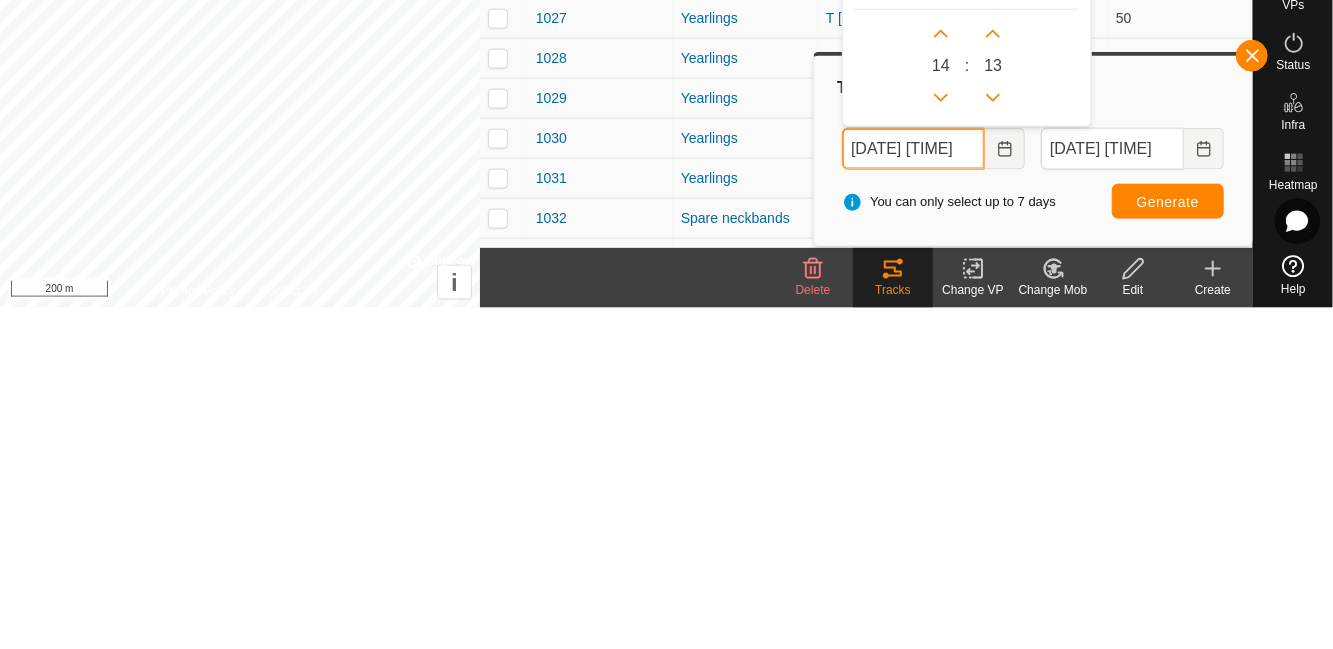 click 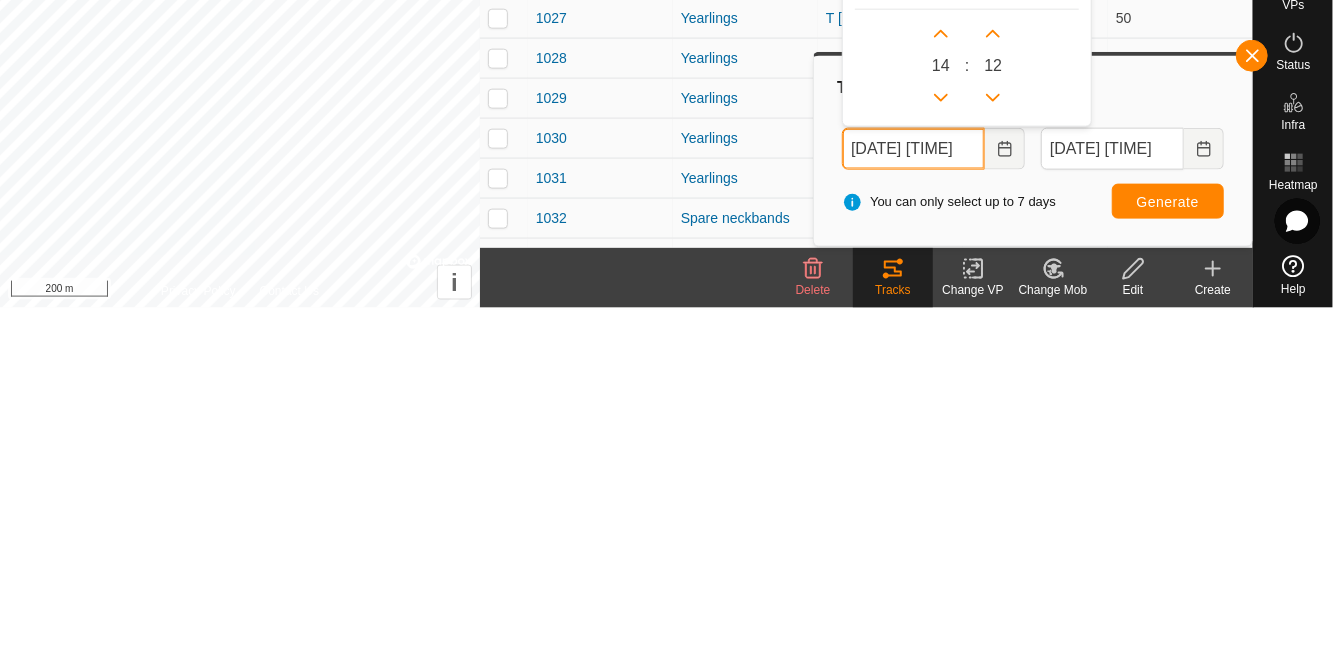 click at bounding box center [993, 439] 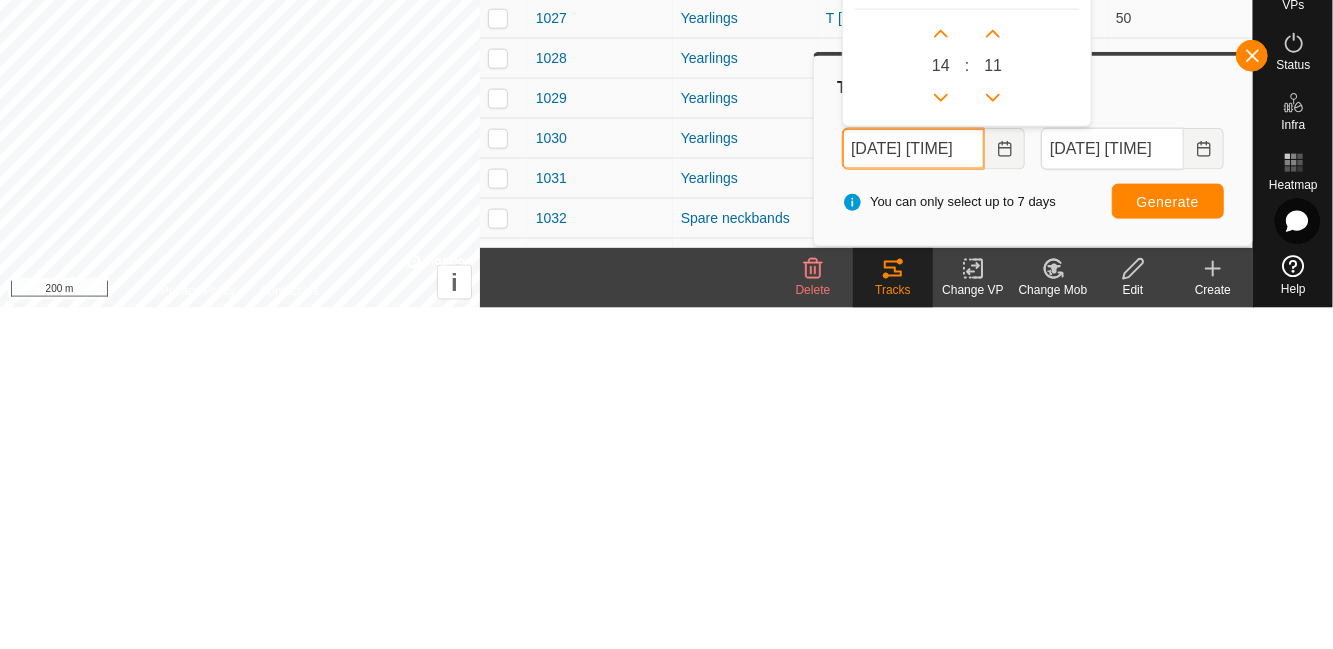 click at bounding box center [993, 439] 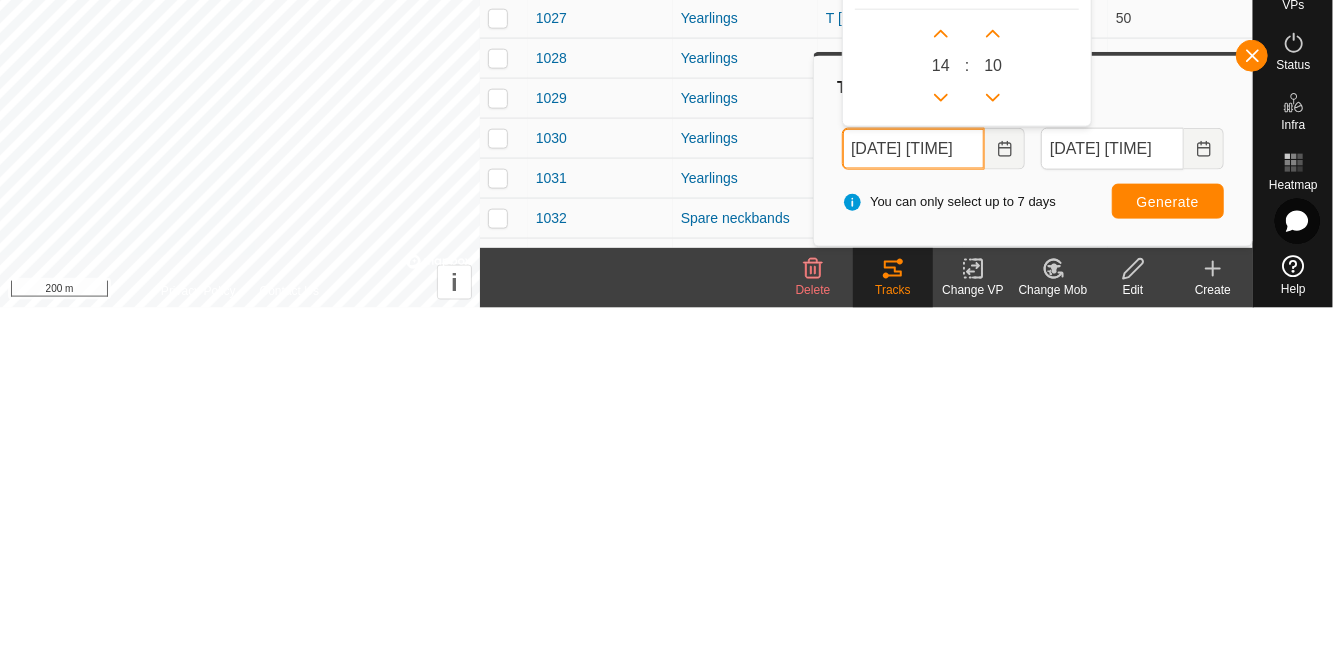 click at bounding box center [993, 439] 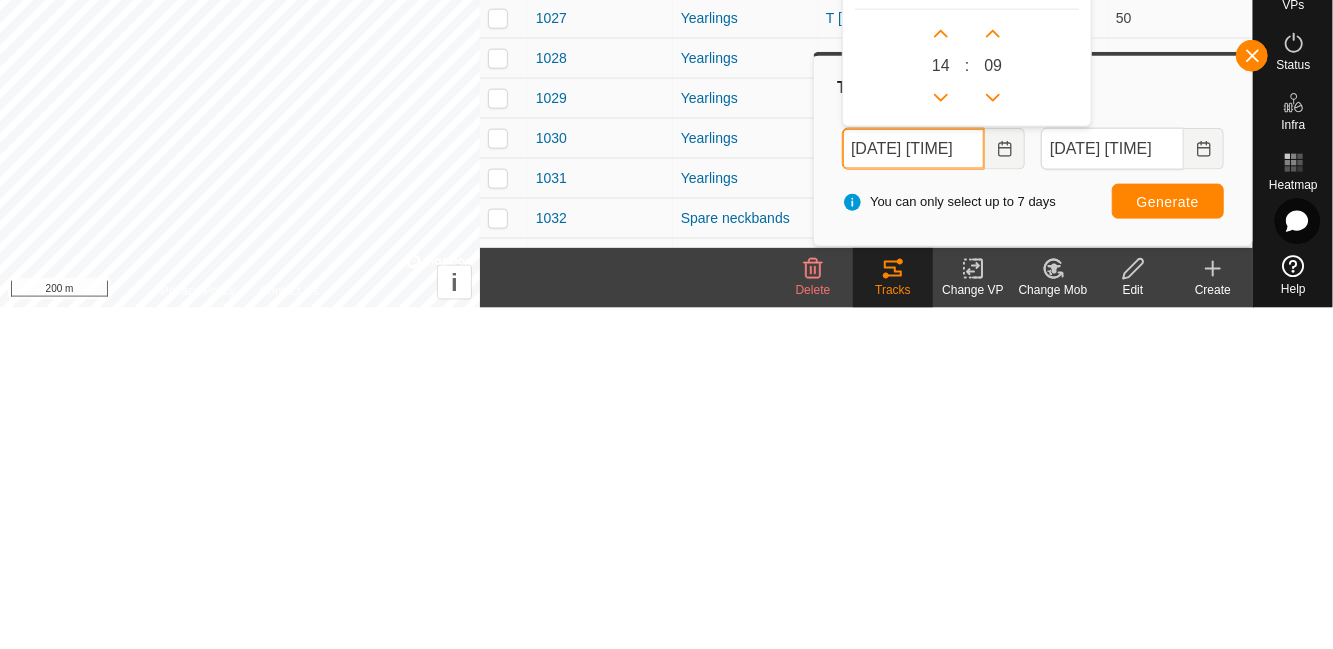 click at bounding box center [993, 439] 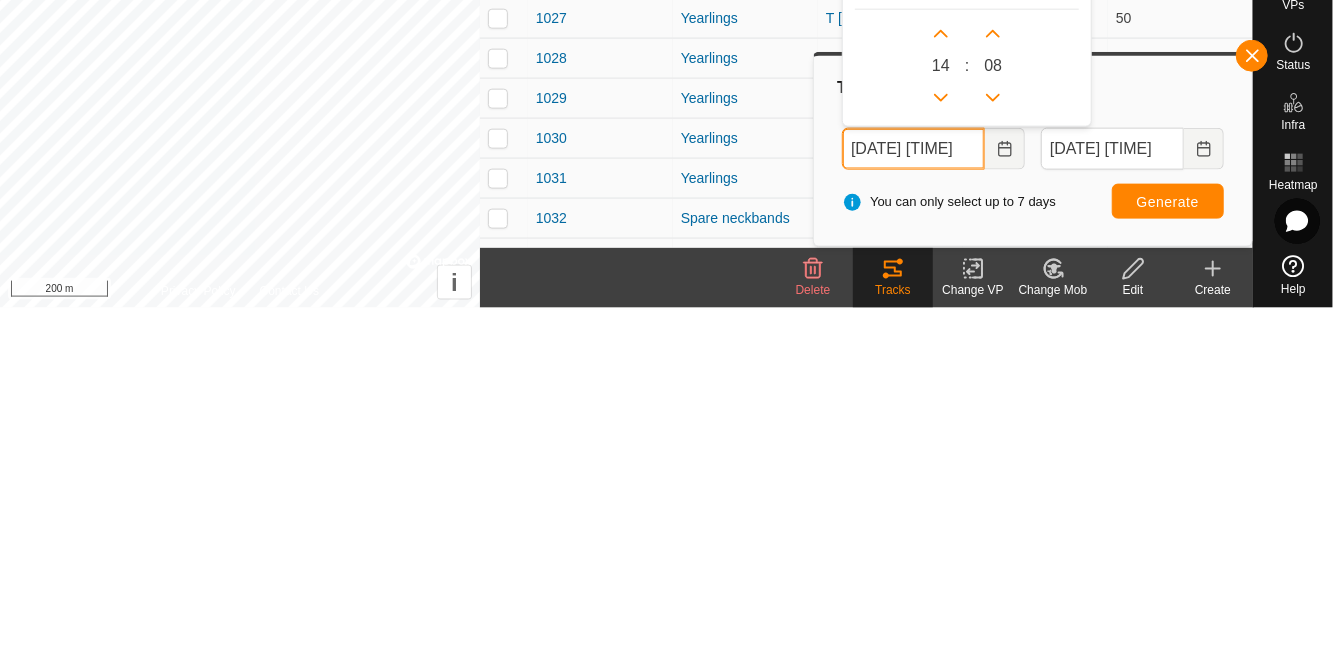 click at bounding box center [993, 439] 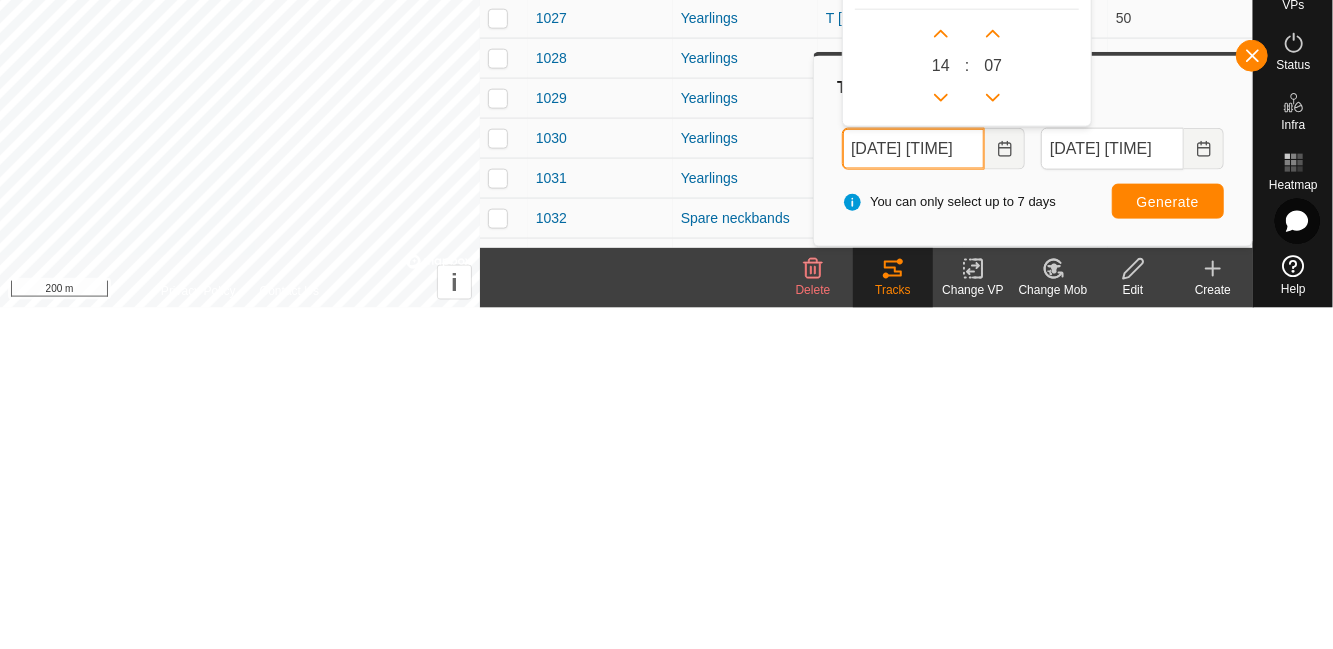 click at bounding box center [993, 439] 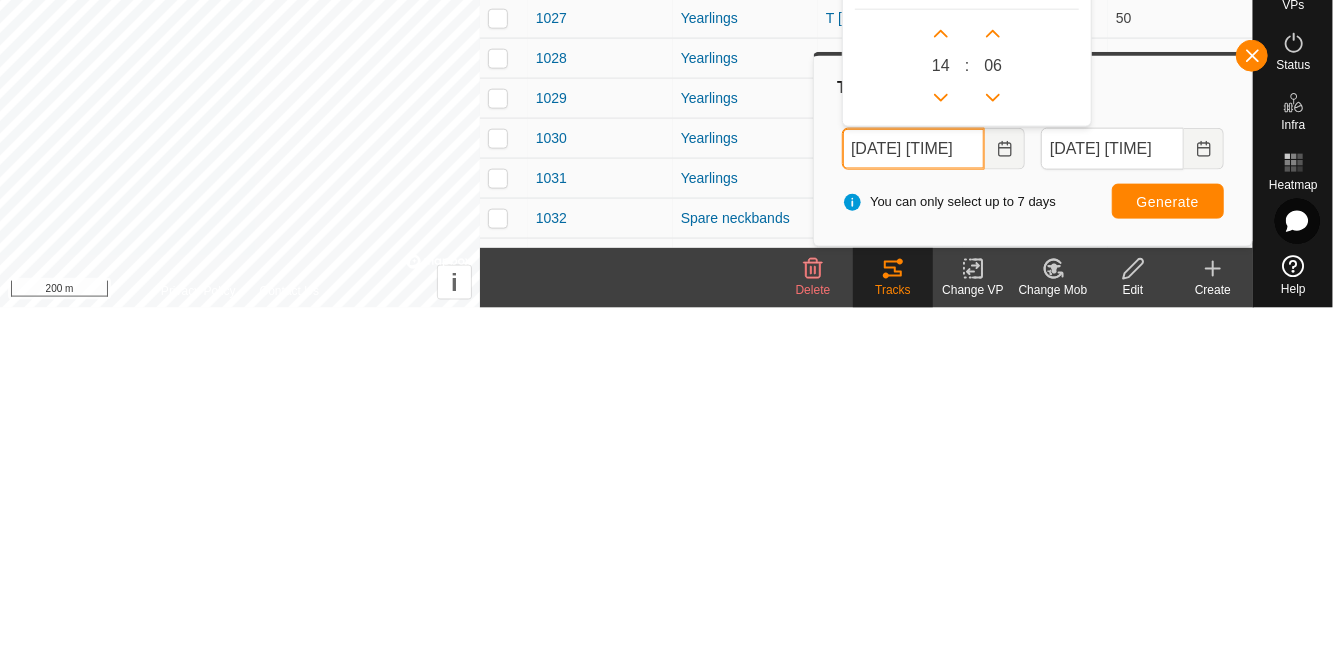 click 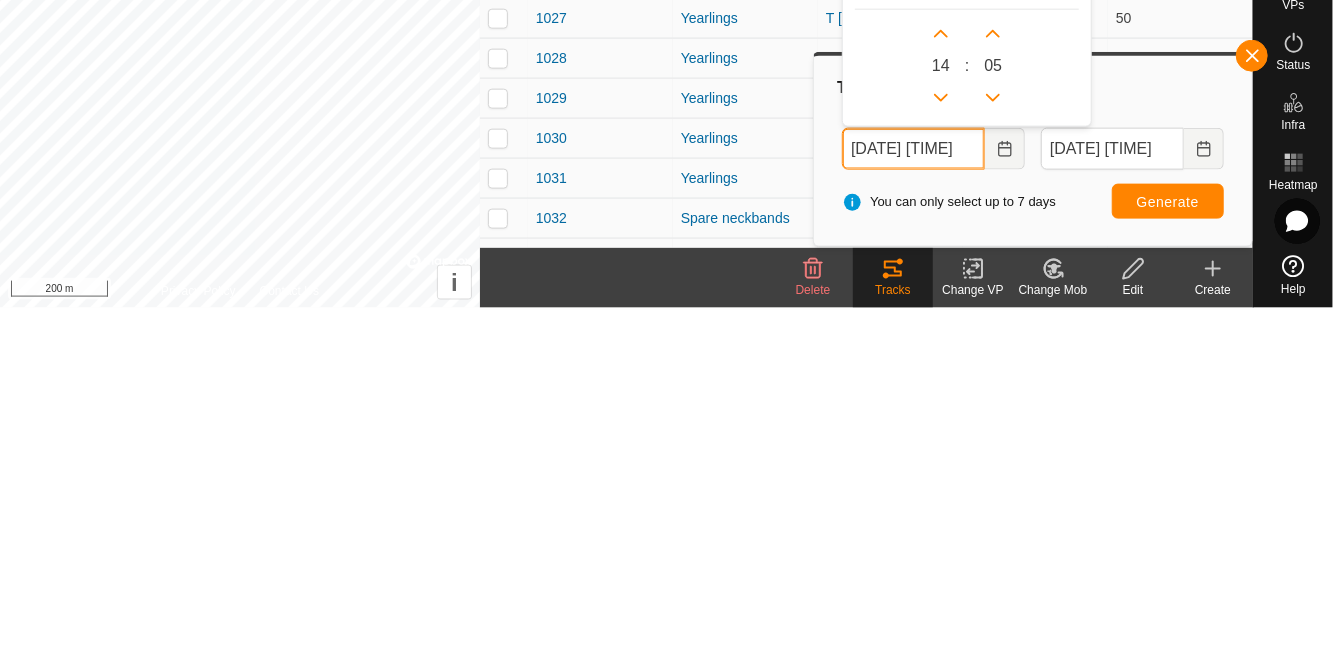 click 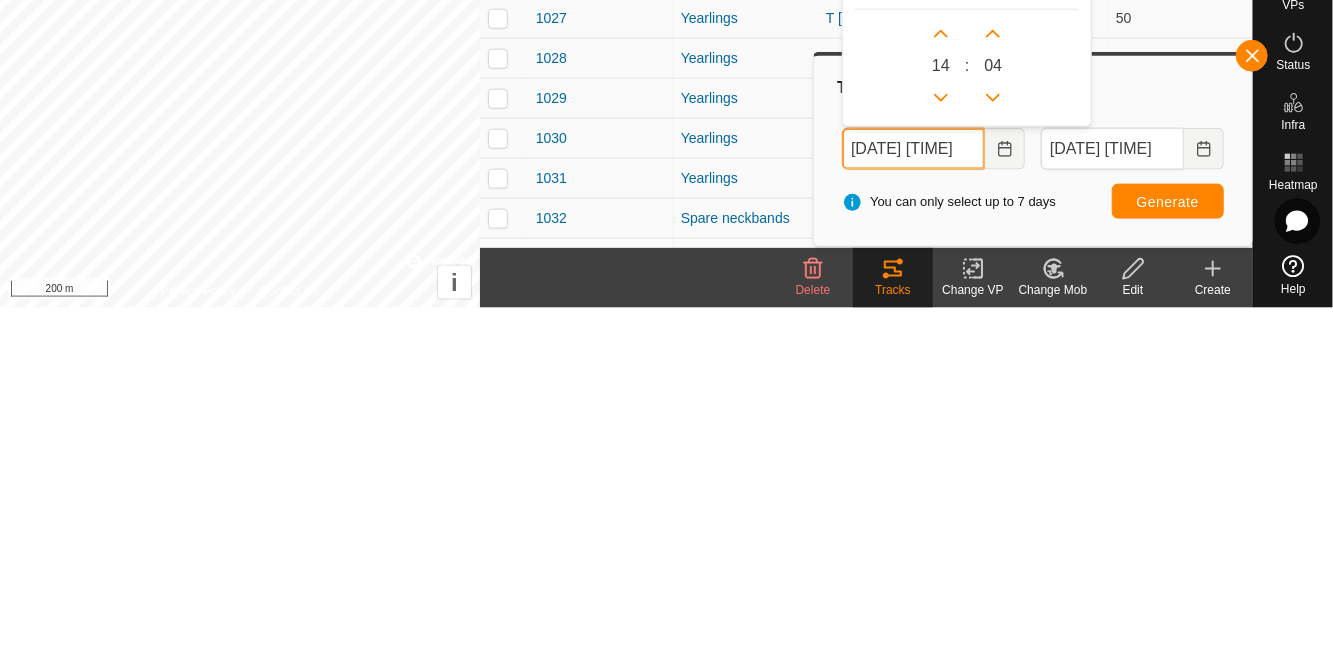 click 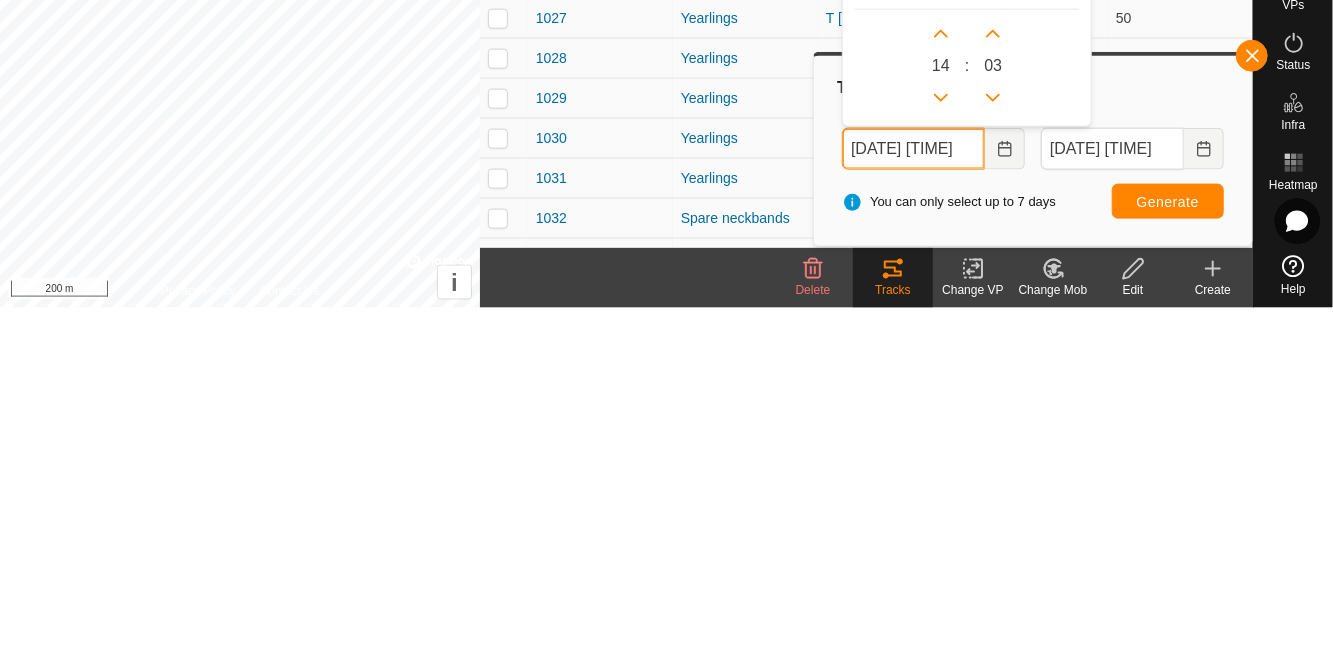click at bounding box center (993, 439) 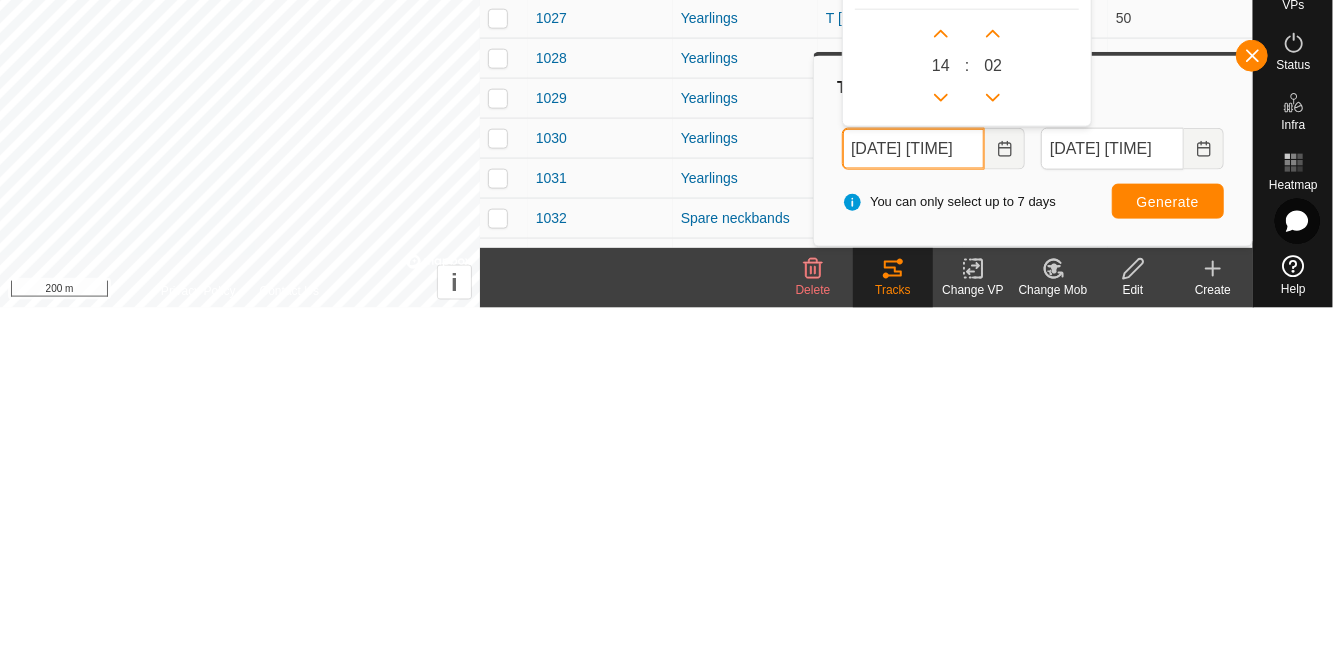 click at bounding box center (993, 439) 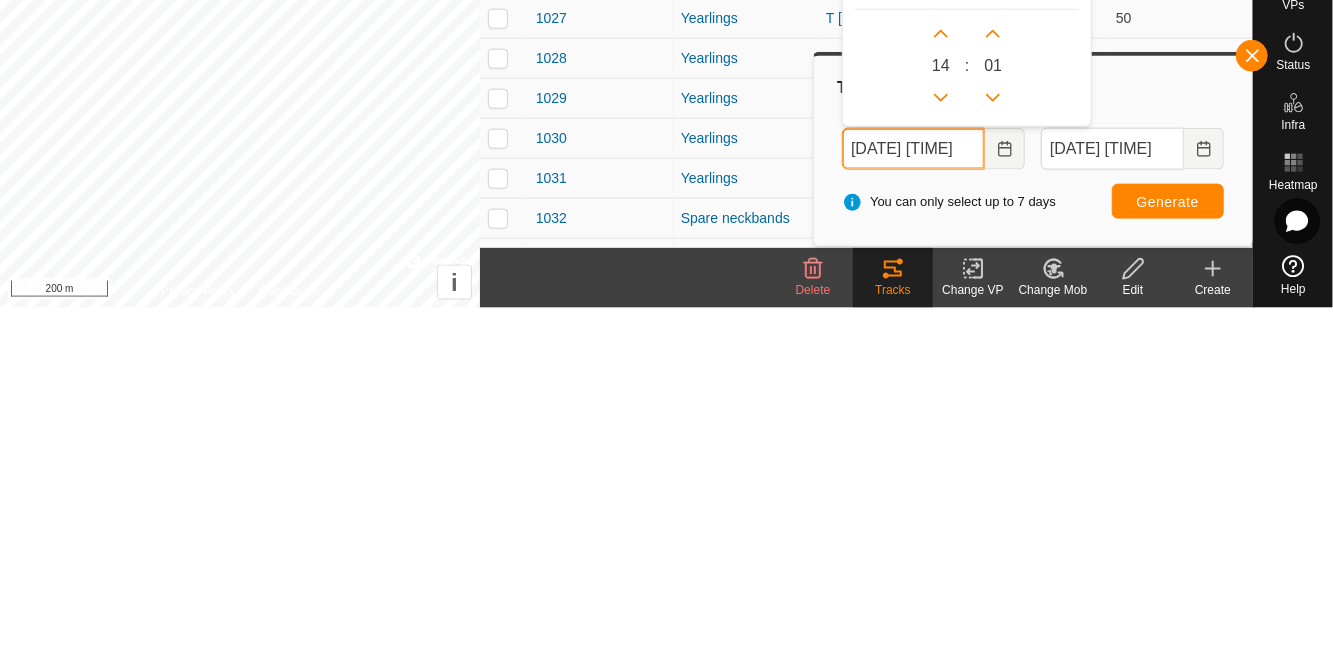 click at bounding box center [993, 439] 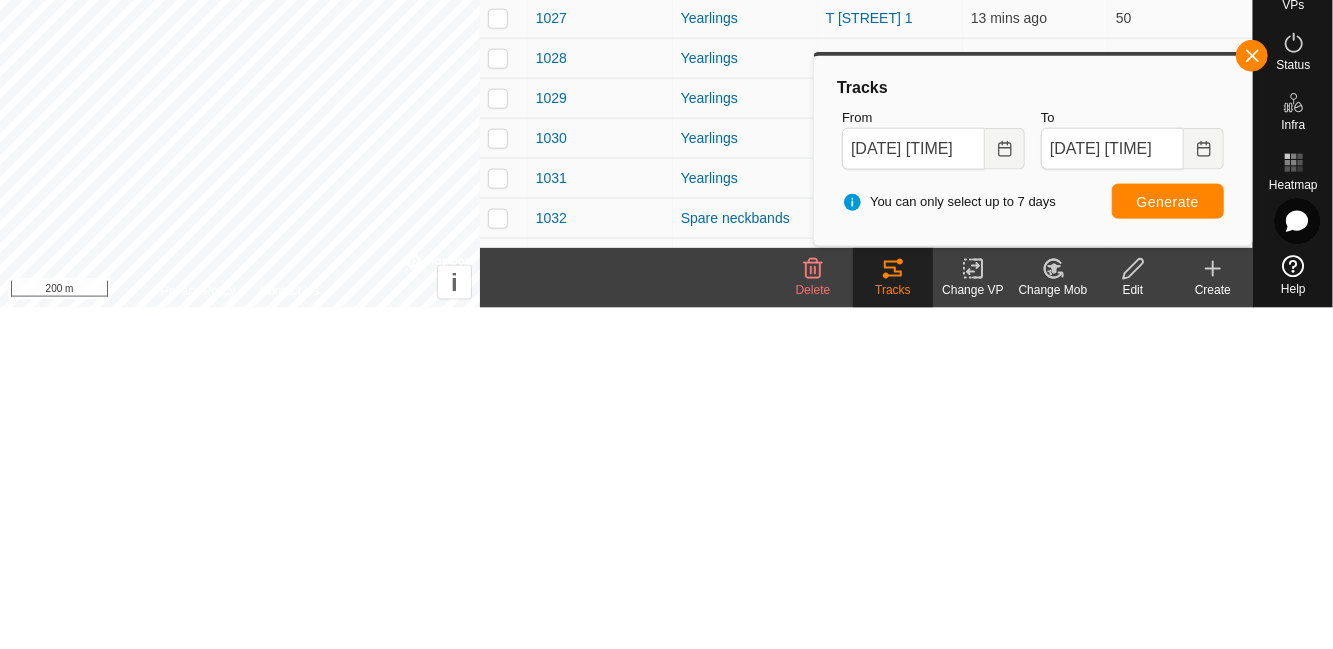 click 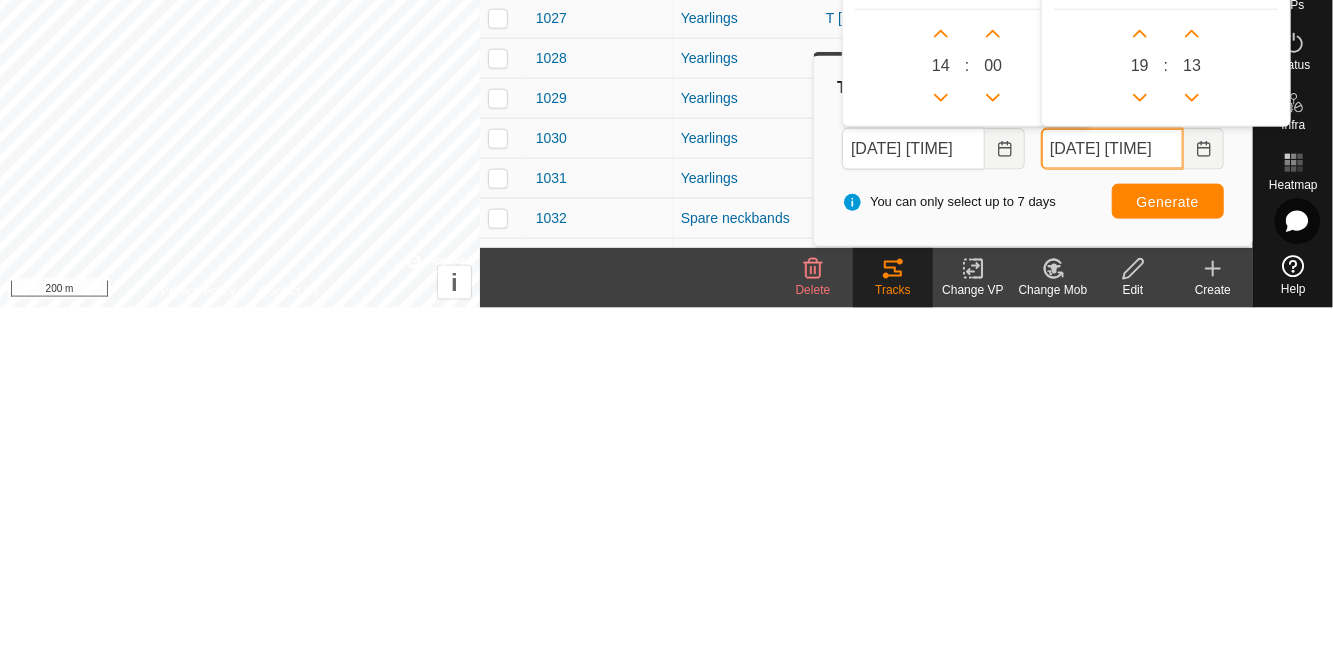scroll, scrollTop: 0, scrollLeft: 0, axis: both 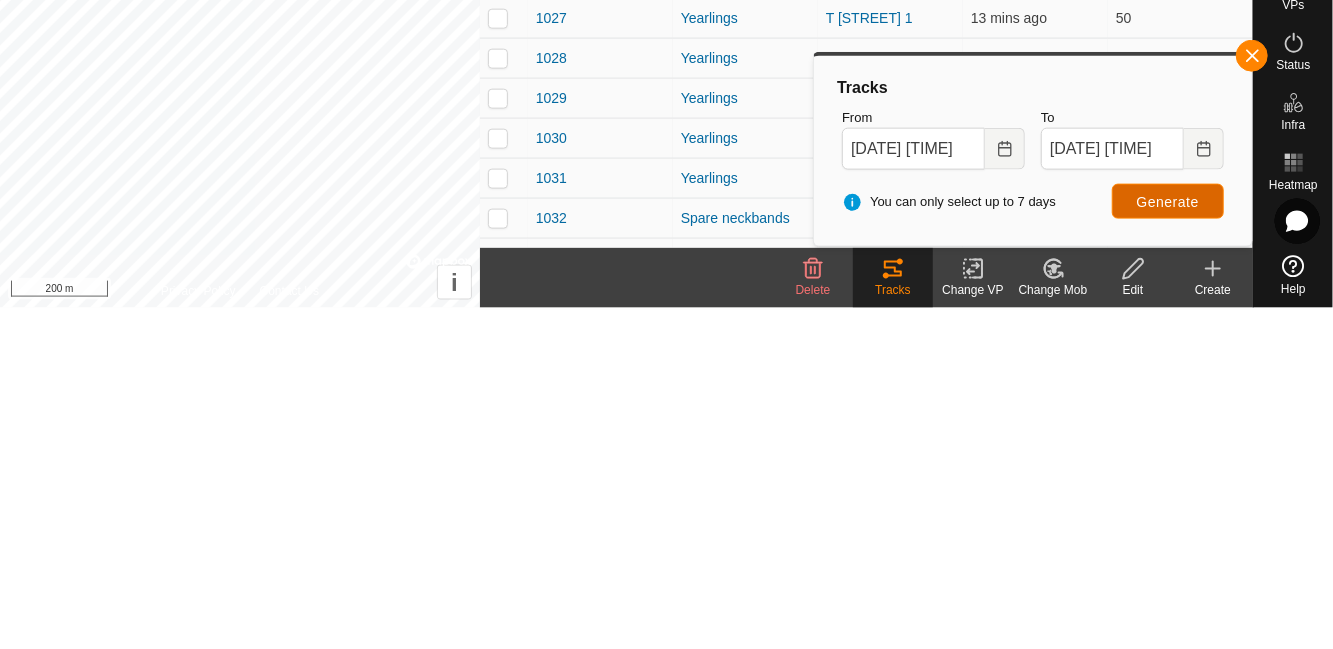 click on "Generate" at bounding box center (1168, 543) 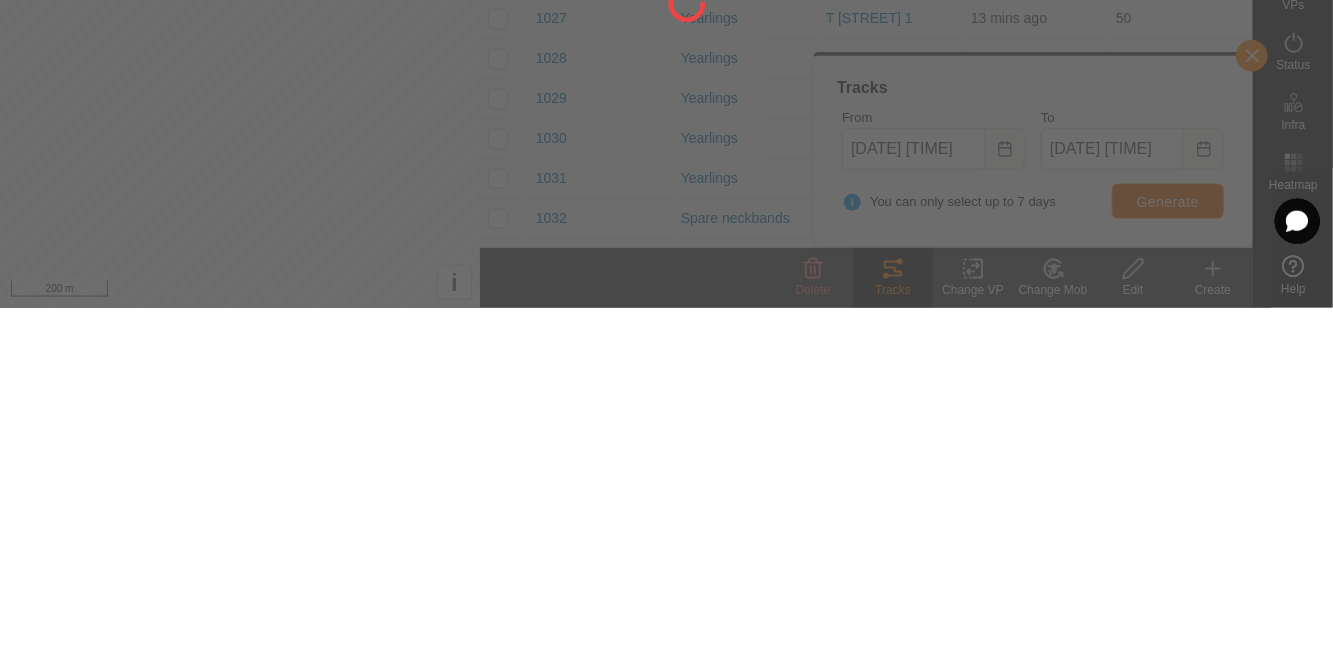 scroll, scrollTop: 0, scrollLeft: 0, axis: both 